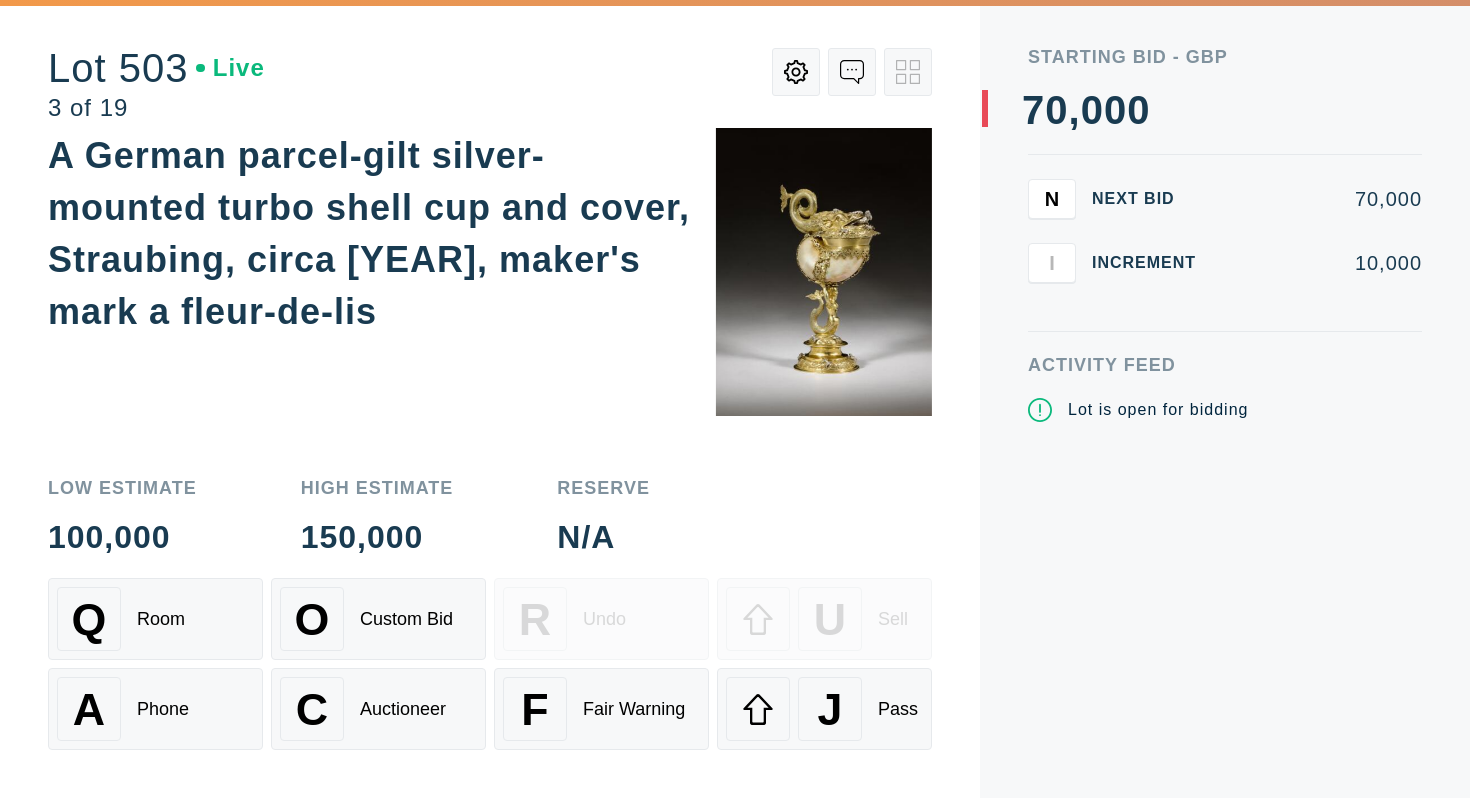 scroll, scrollTop: 0, scrollLeft: 0, axis: both 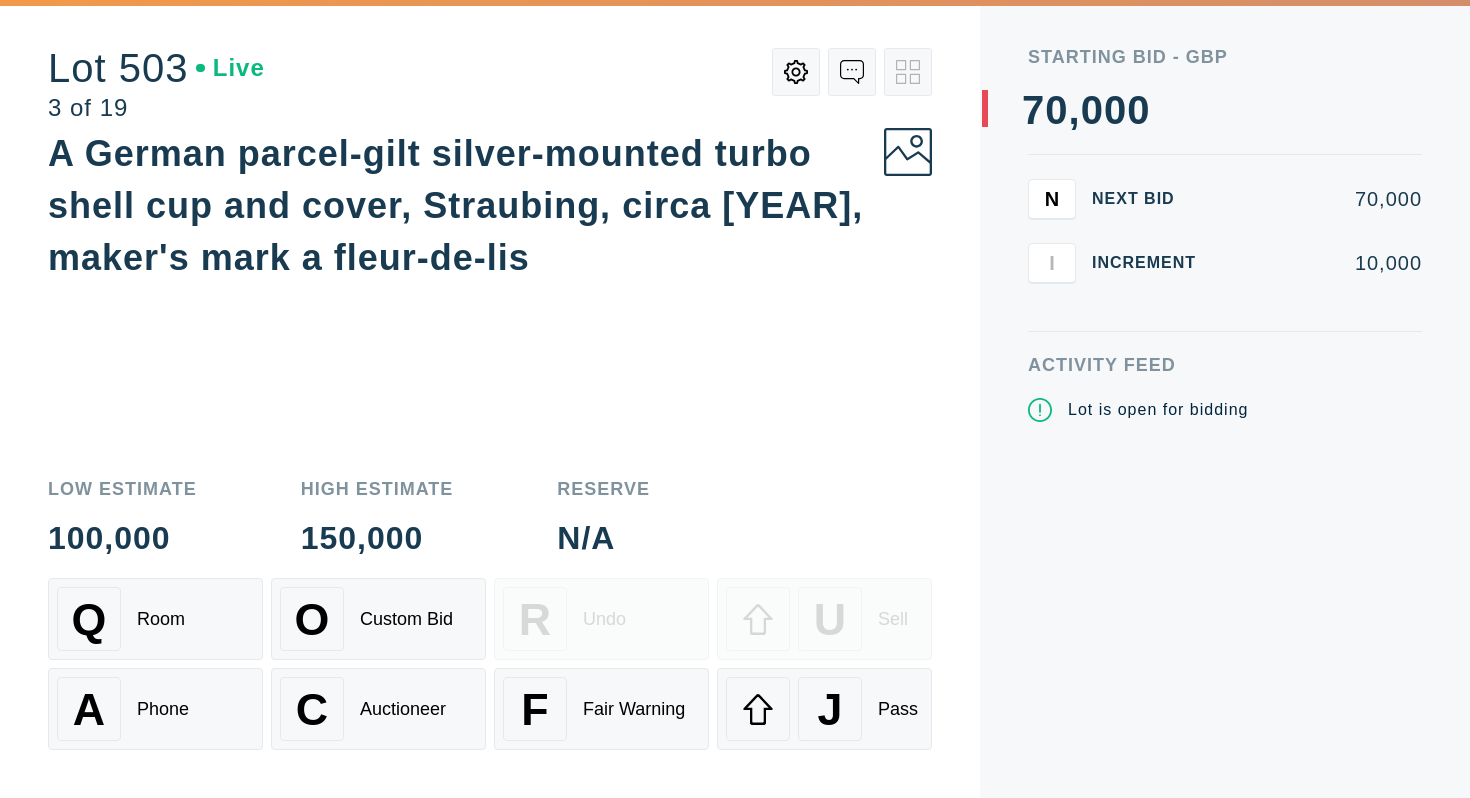 click on "A German parcel-gilt silver-mounted turbo shell cup and cover, Straubing, circa [YEAR],  maker's mark a fleur-de-lis" at bounding box center (490, 292) 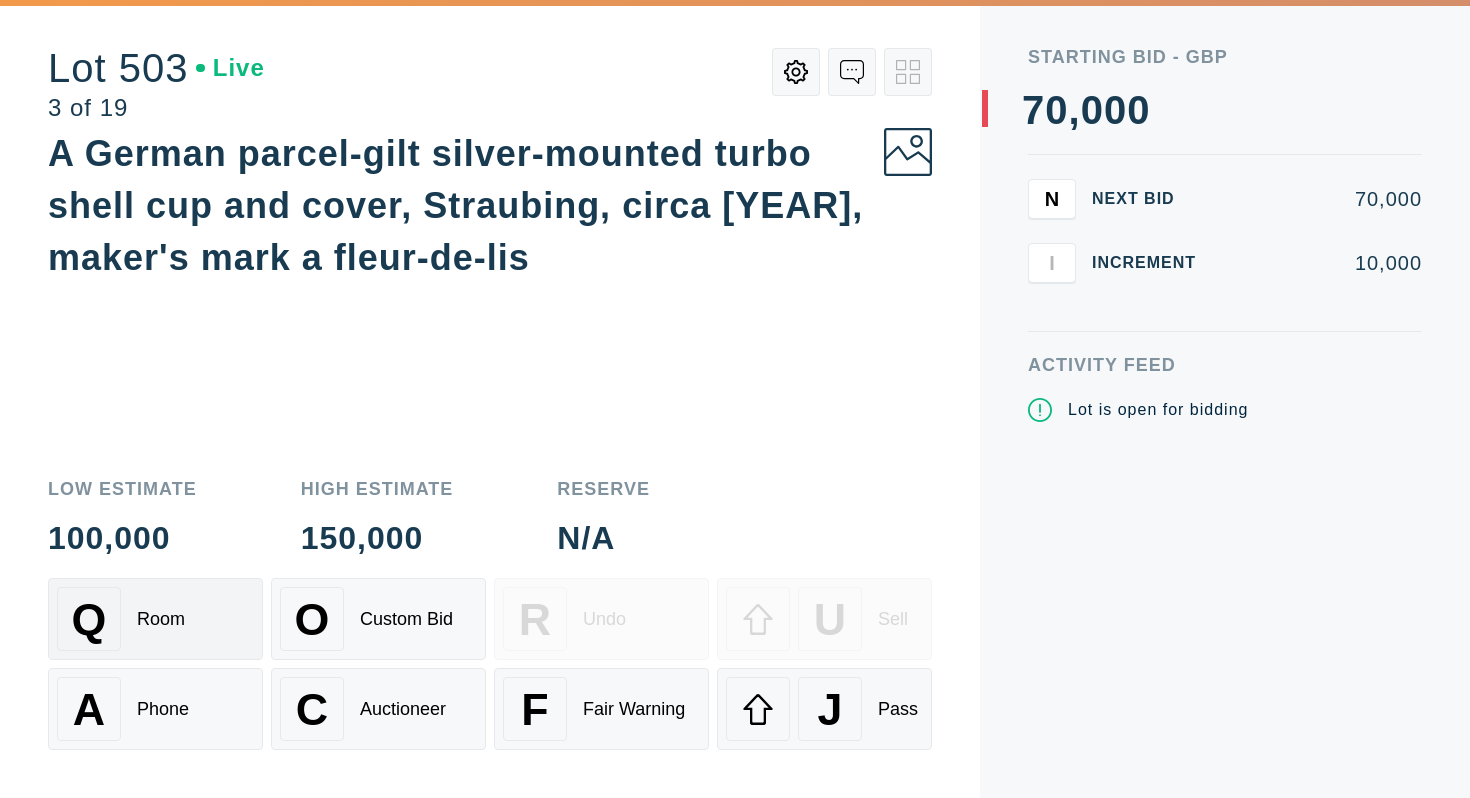 click on "Q Room" at bounding box center [155, 619] 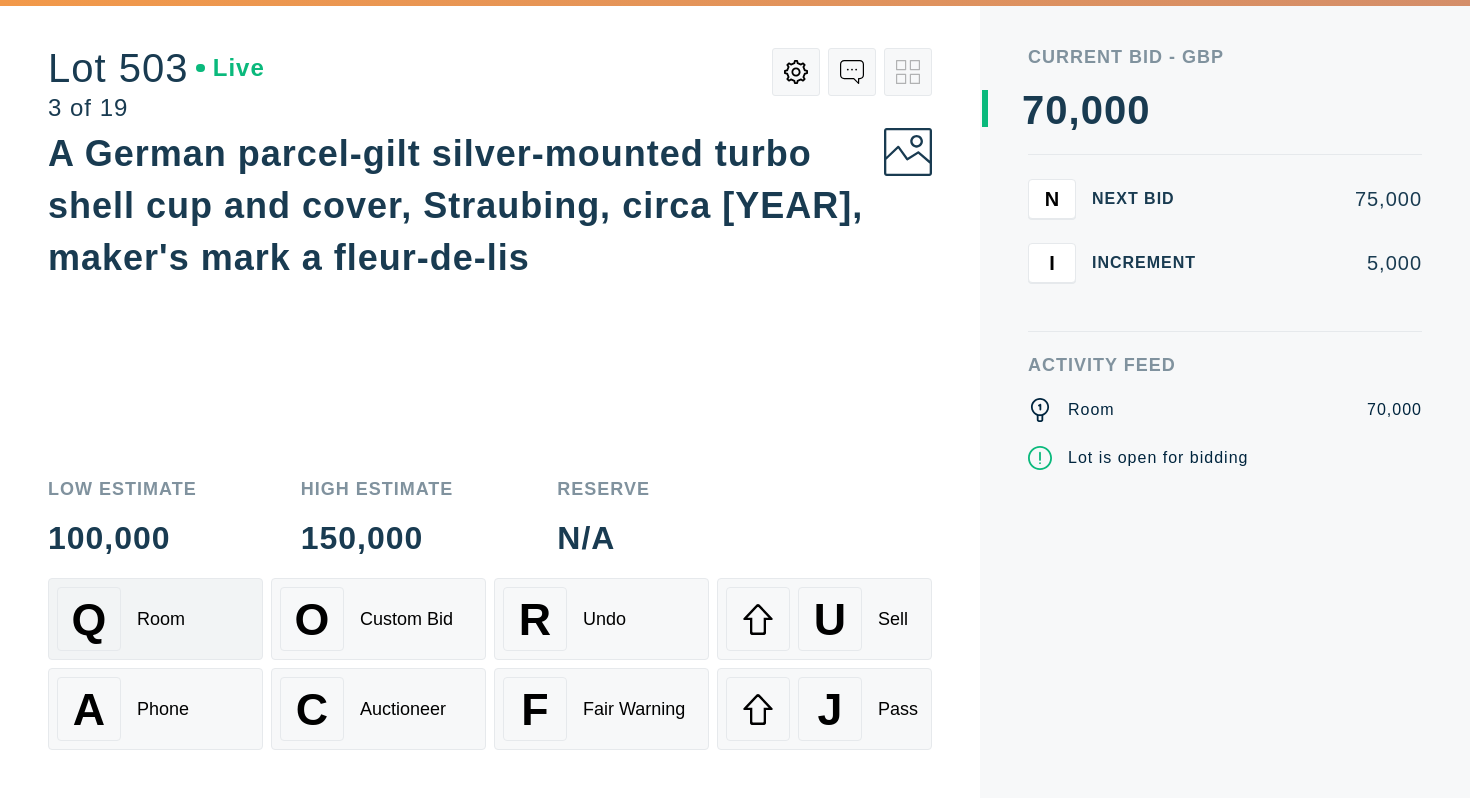 click on "Room" at bounding box center [161, 619] 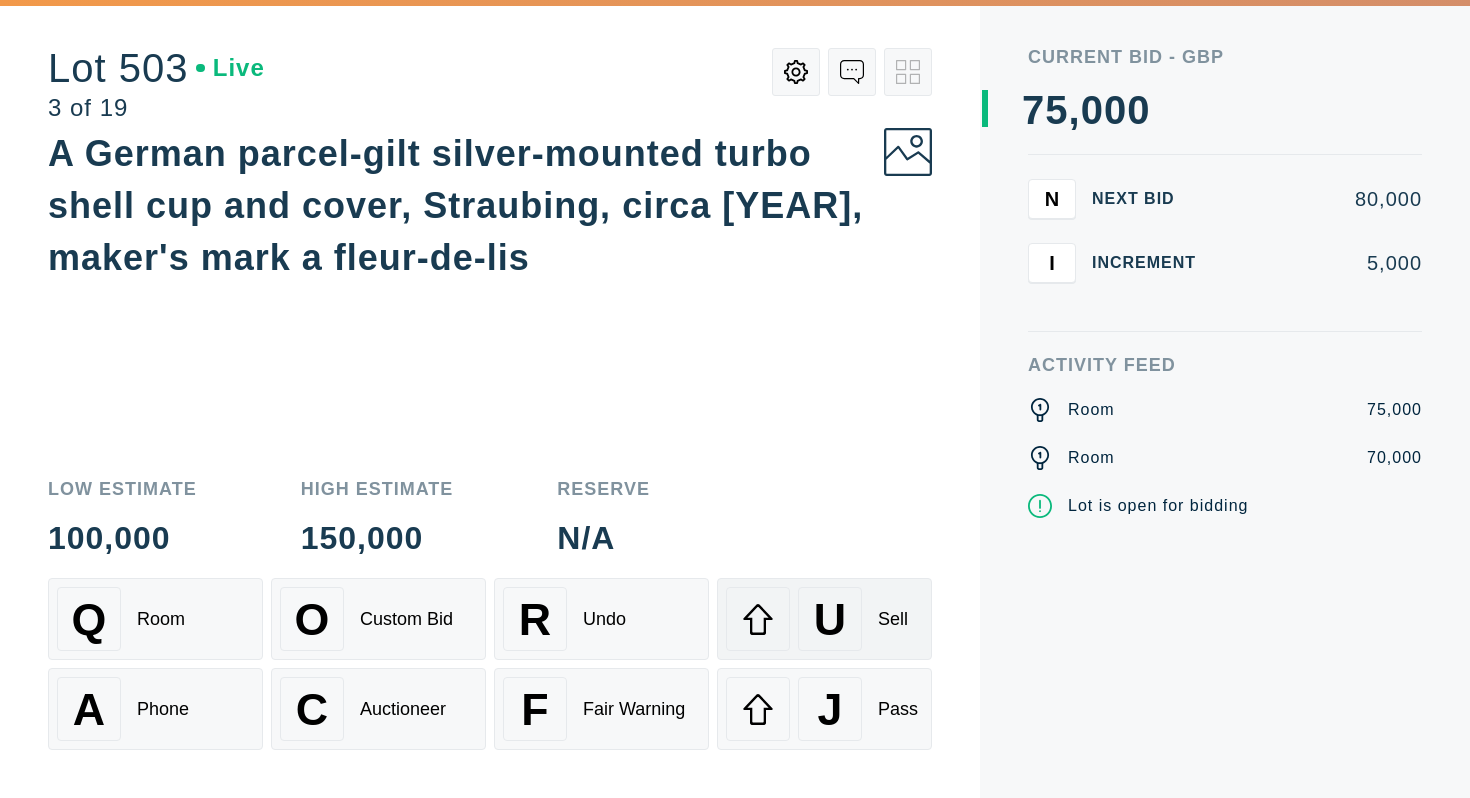 click on "U Sell" at bounding box center [824, 619] 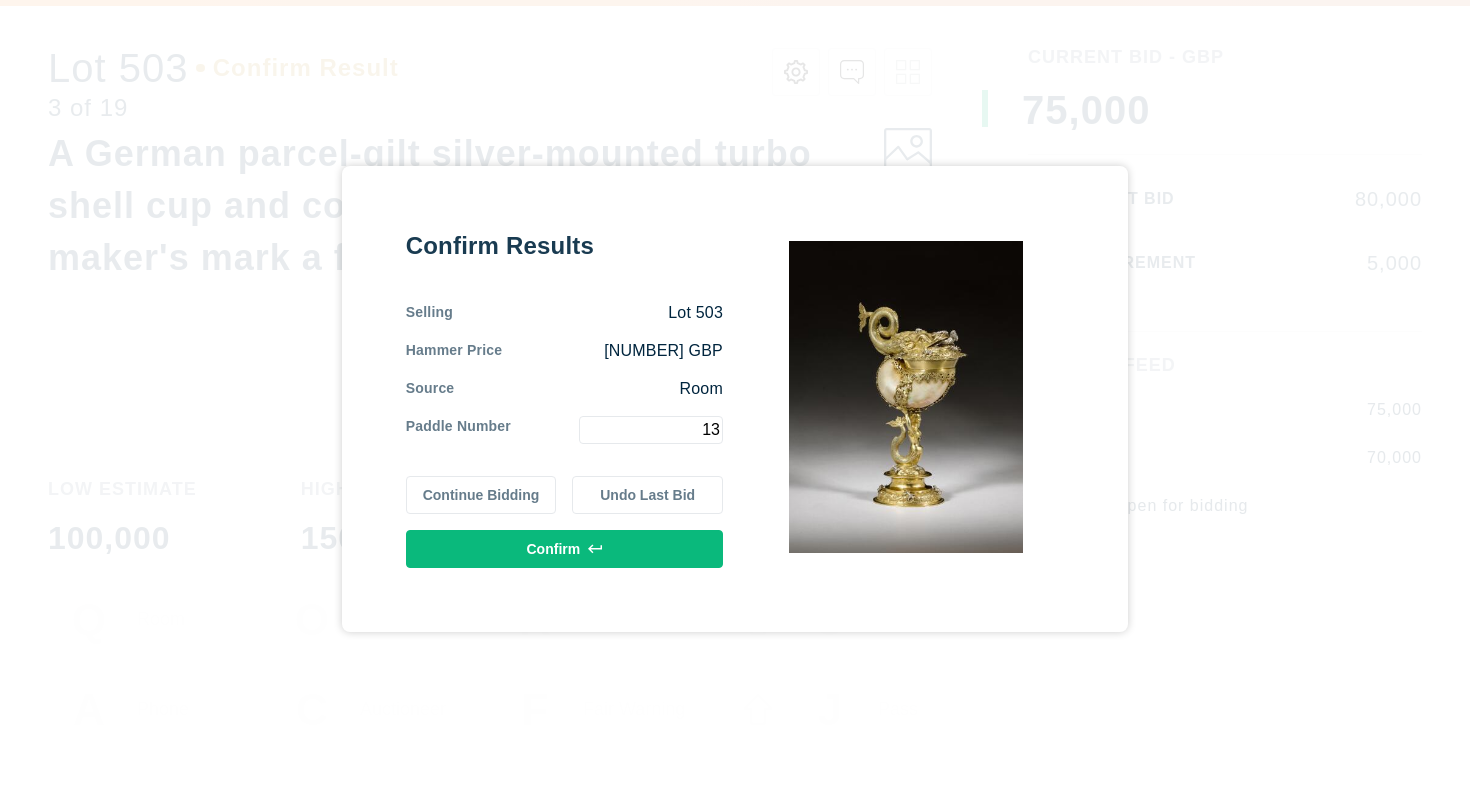 type on "13" 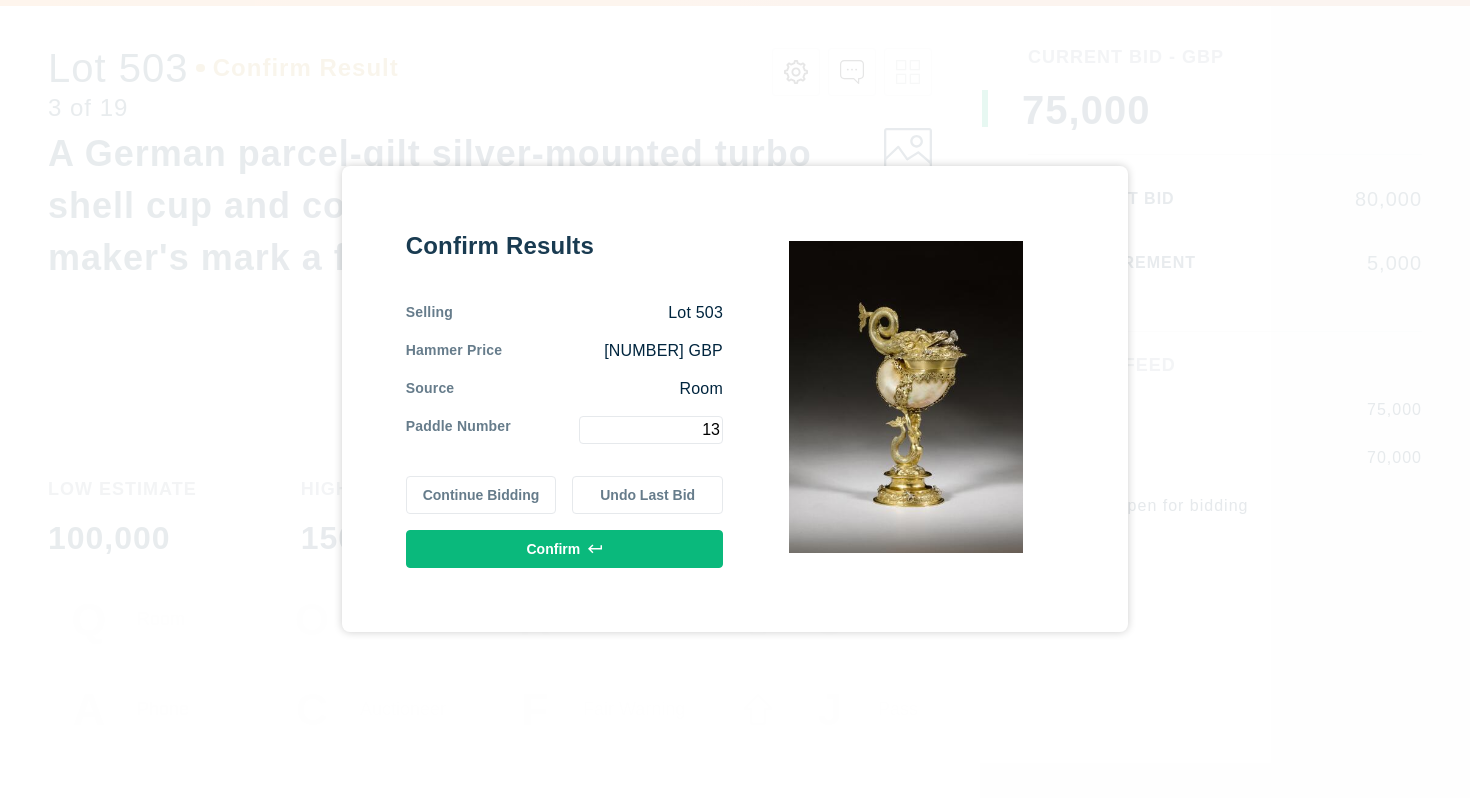 click on "Continue Bidding" at bounding box center [481, 495] 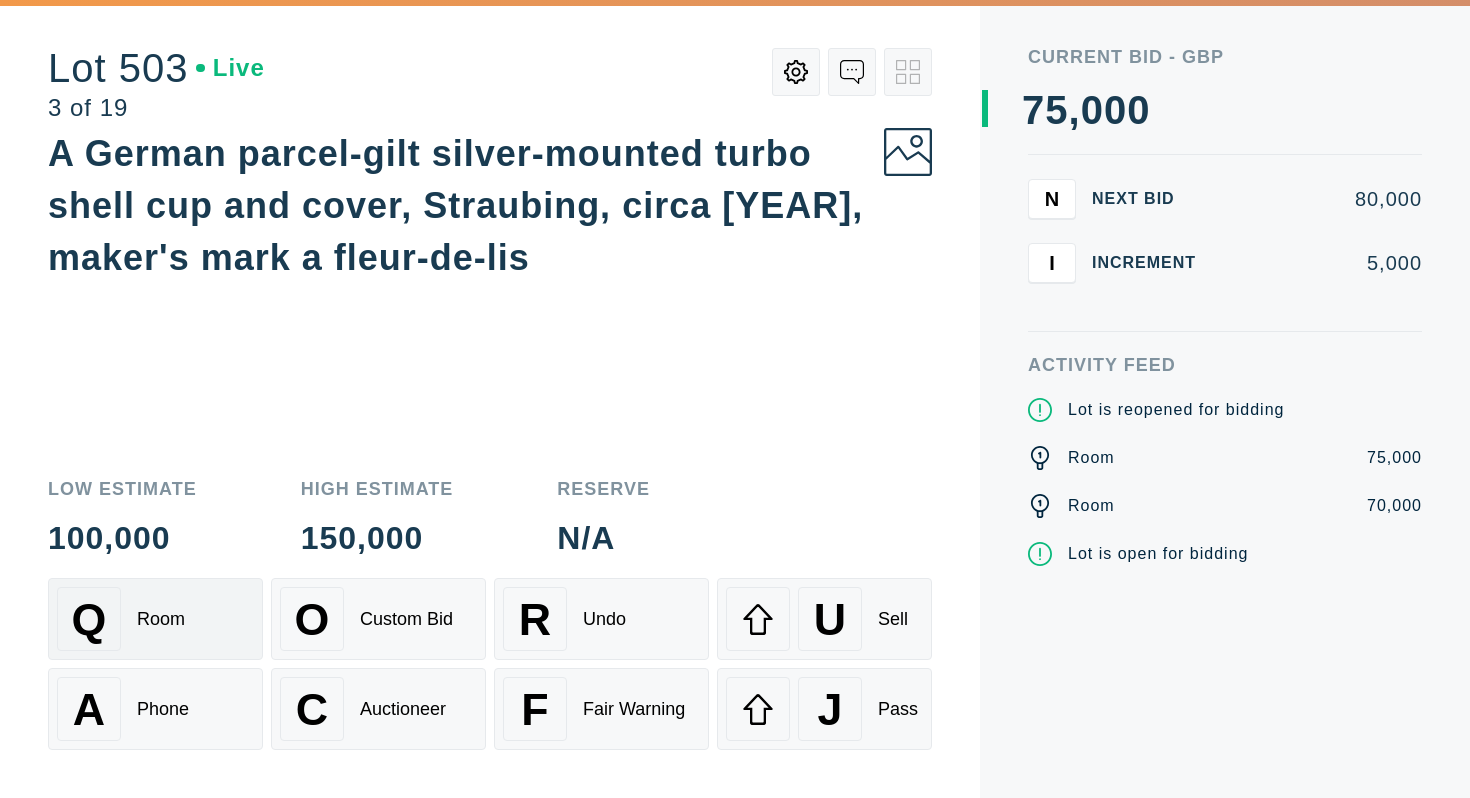 click on "Q Room" at bounding box center [155, 619] 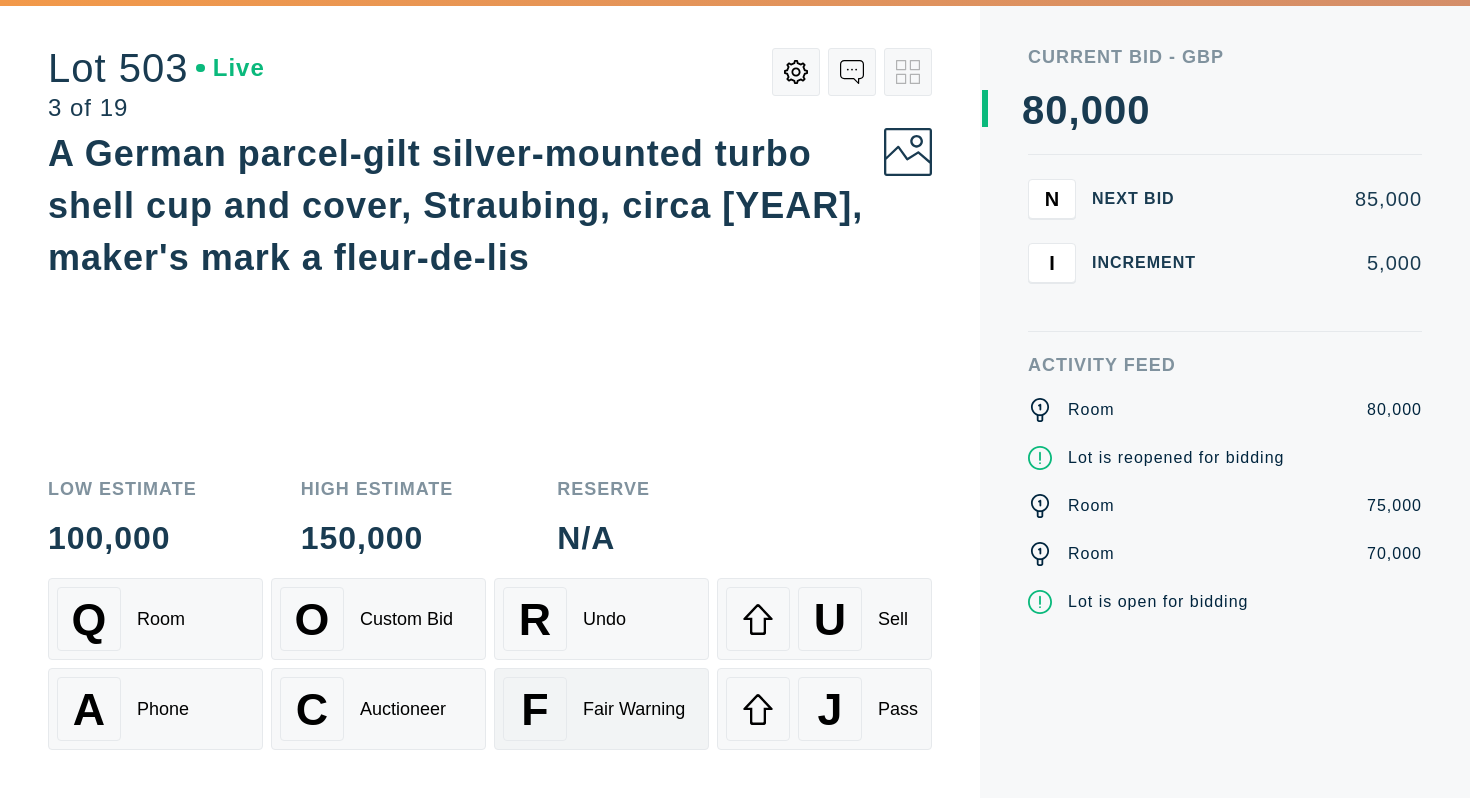 click on "Fair Warning" at bounding box center [634, 709] 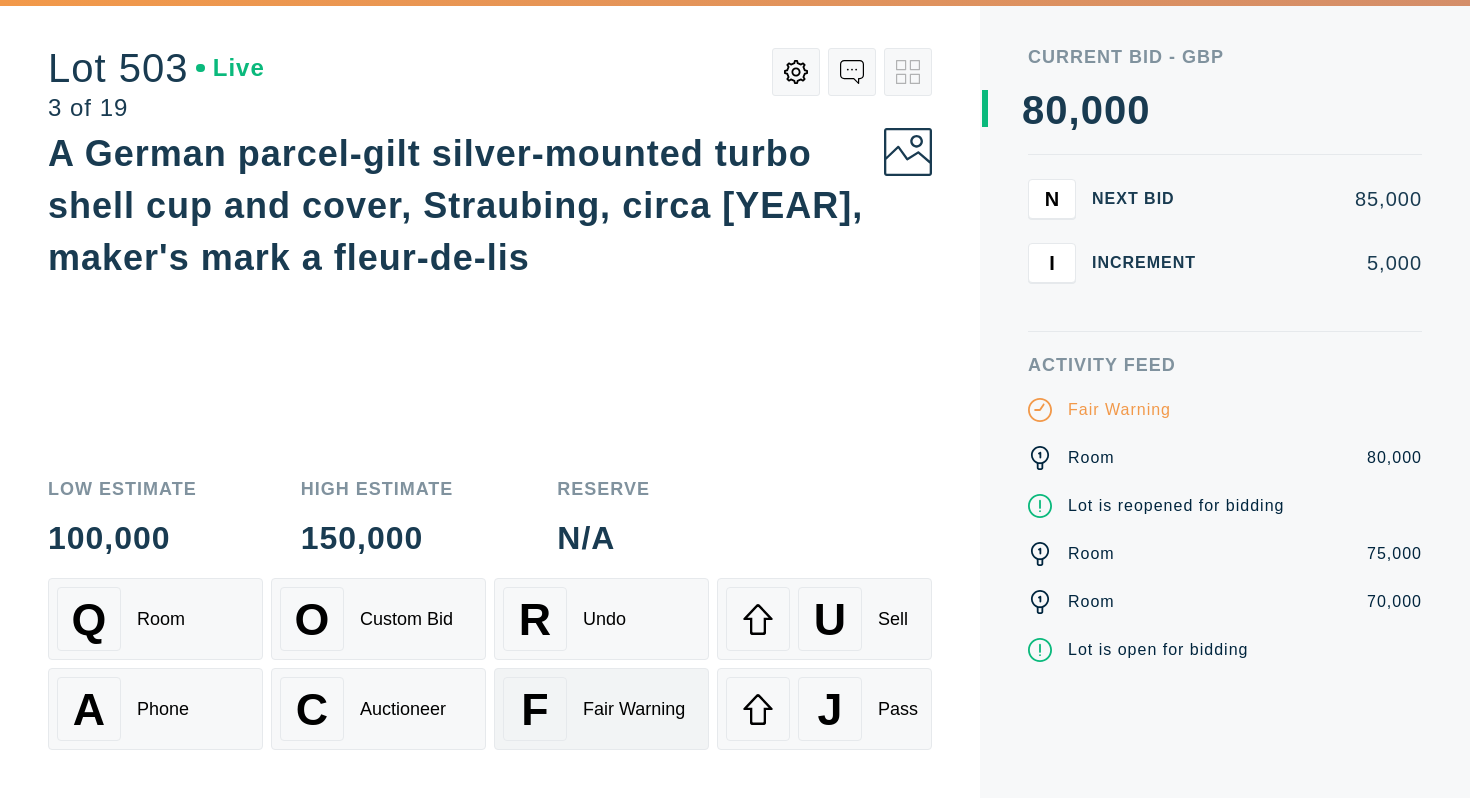 click on "F" at bounding box center (534, 709) 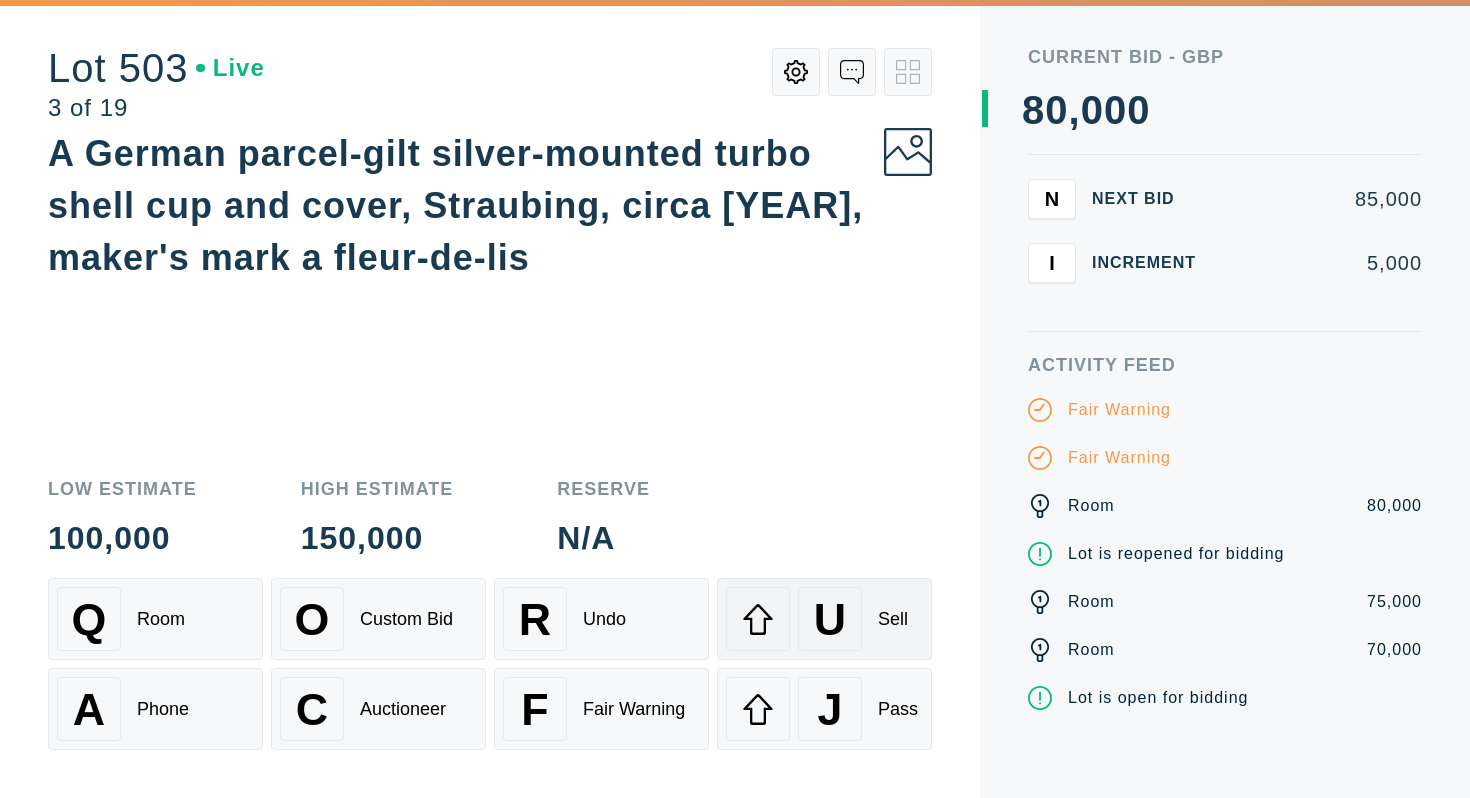 click on "Sell" at bounding box center (893, 619) 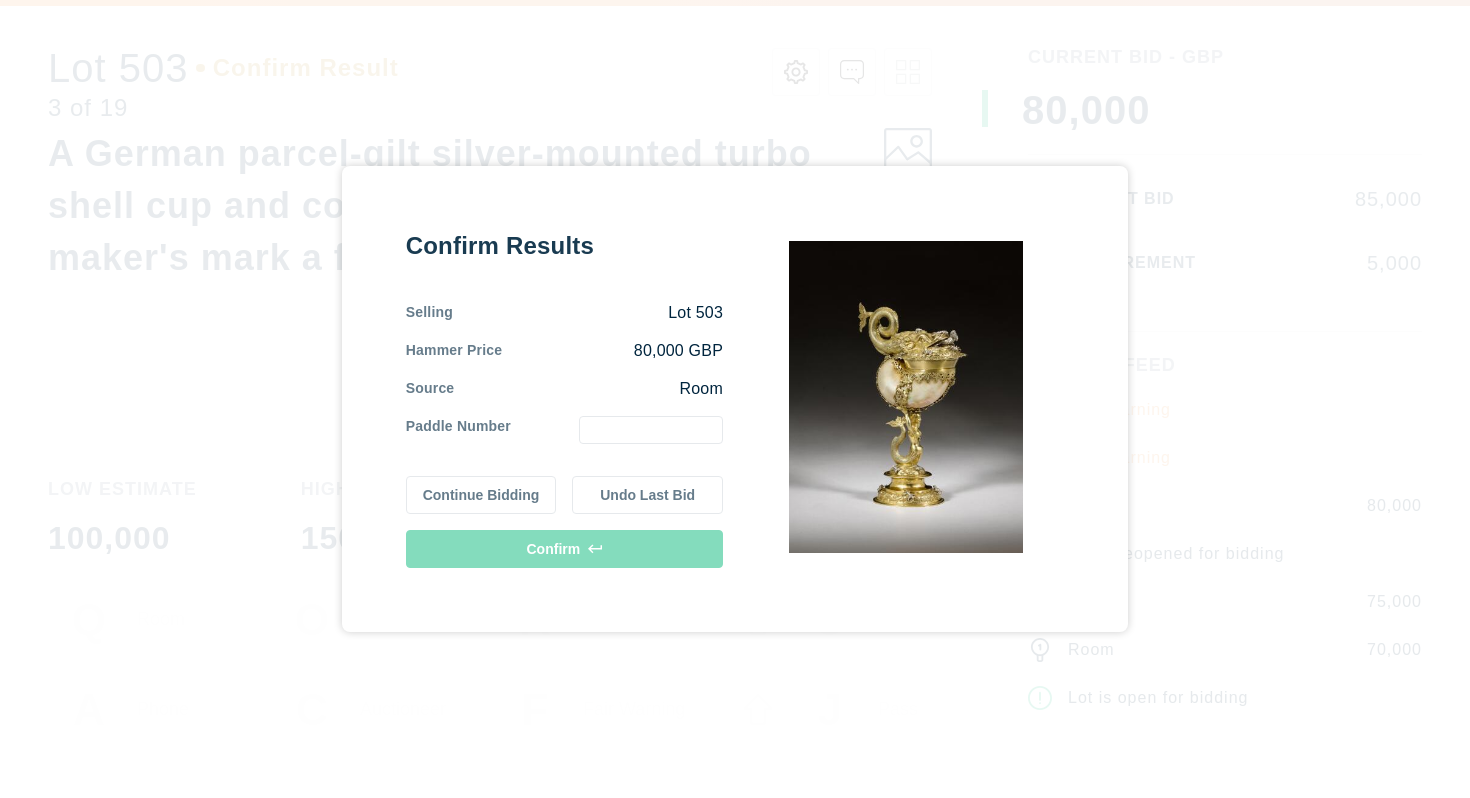 click at bounding box center [651, 430] 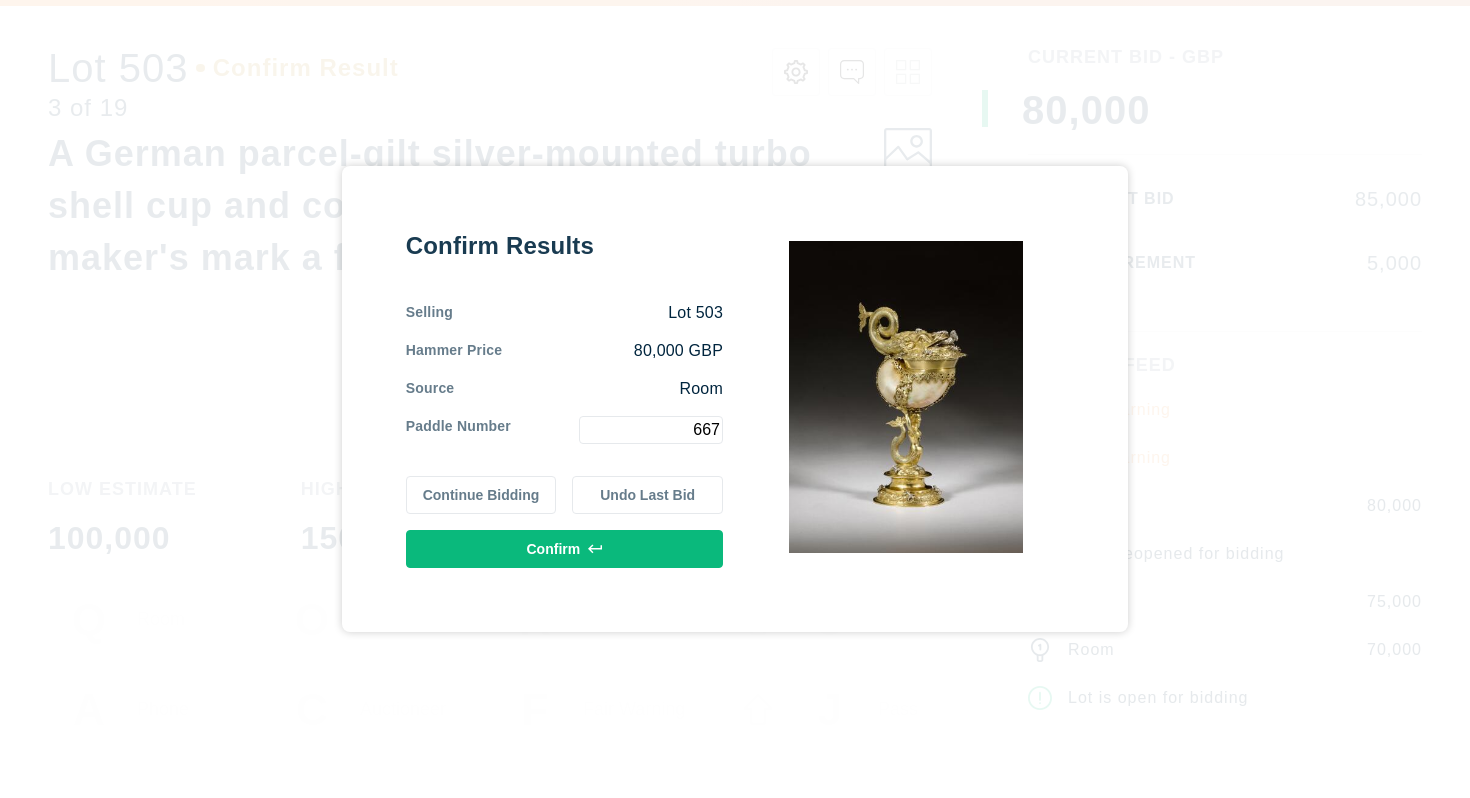 type on "667" 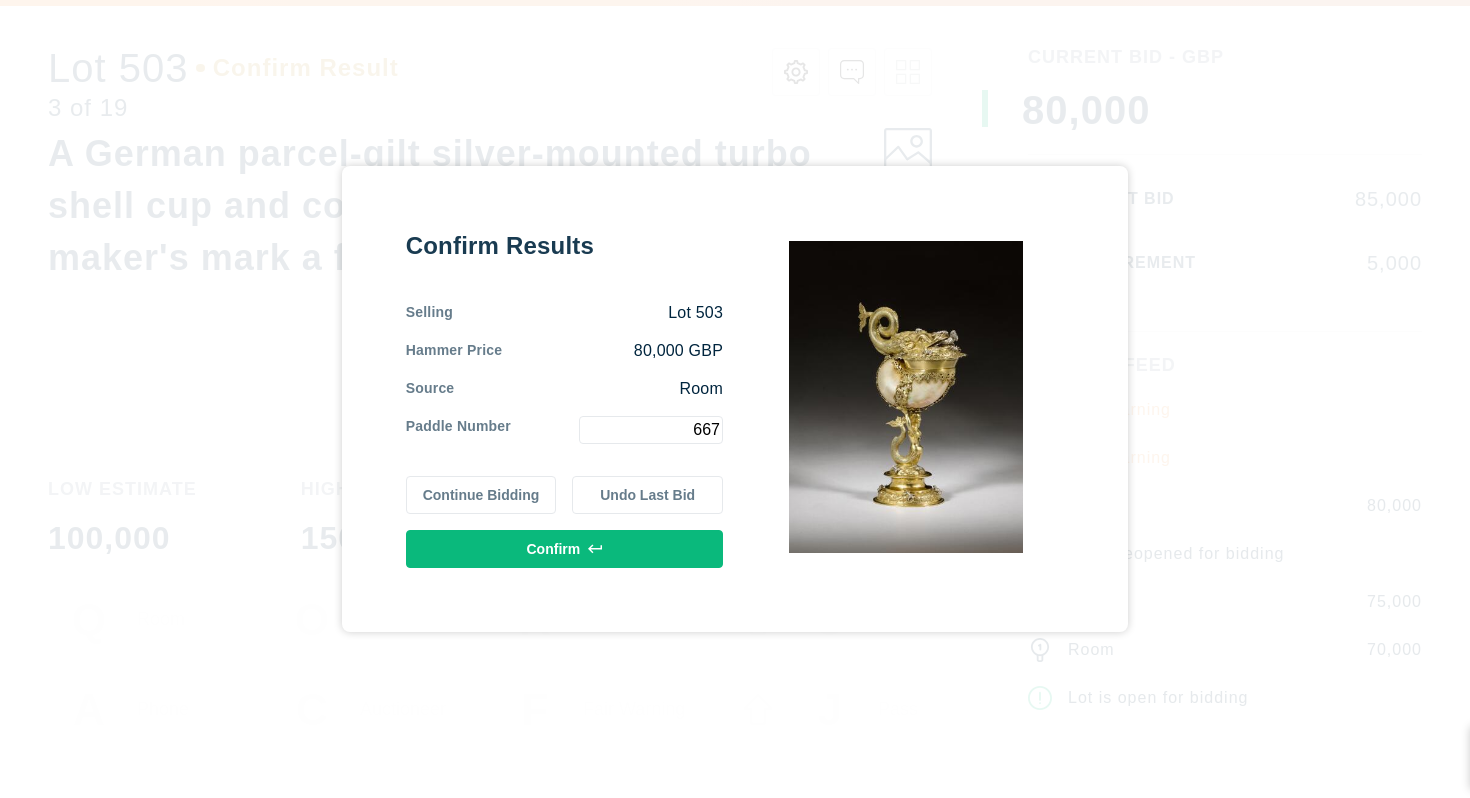 click on "Continue Bidding" at bounding box center (481, 495) 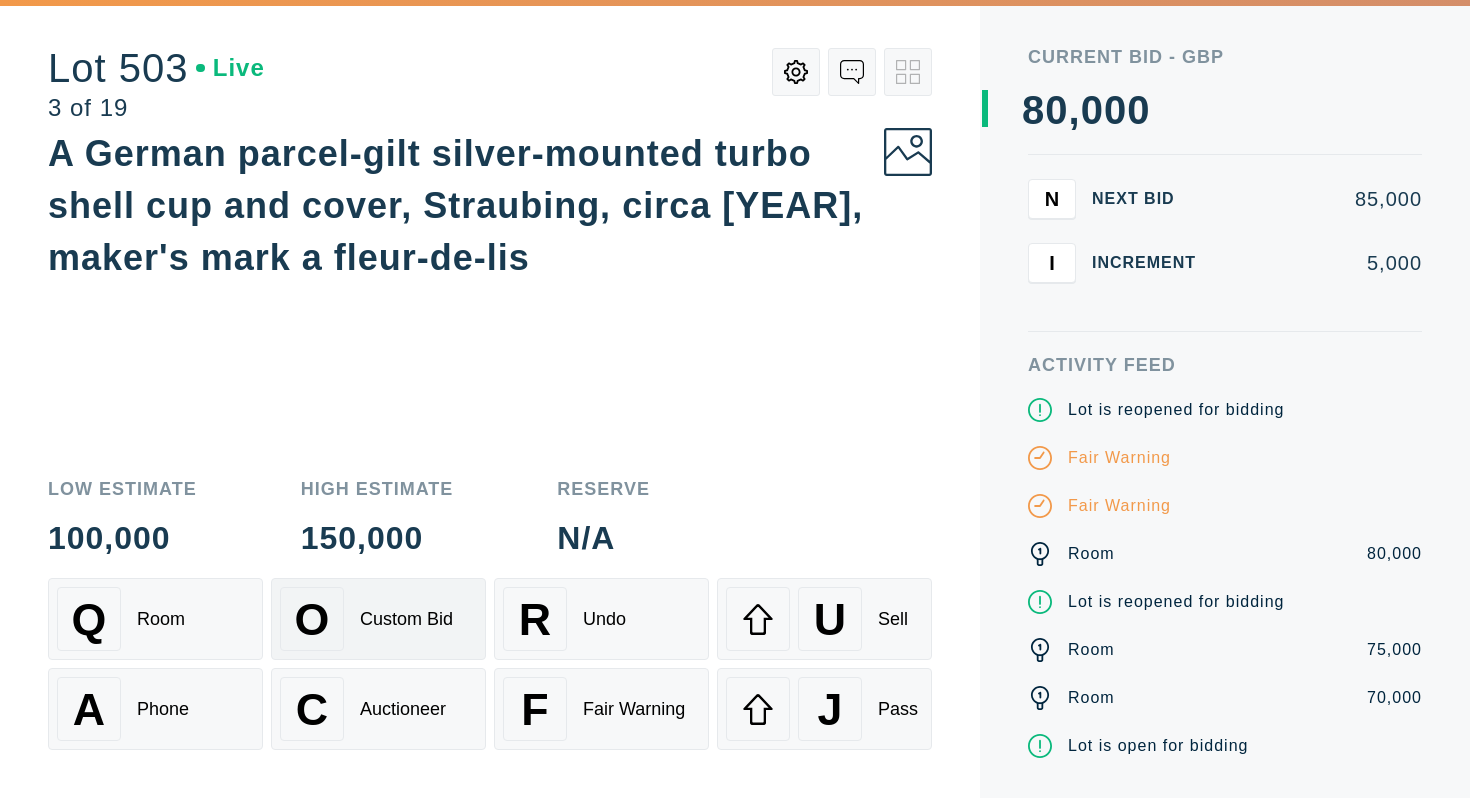click on "O" at bounding box center [312, 619] 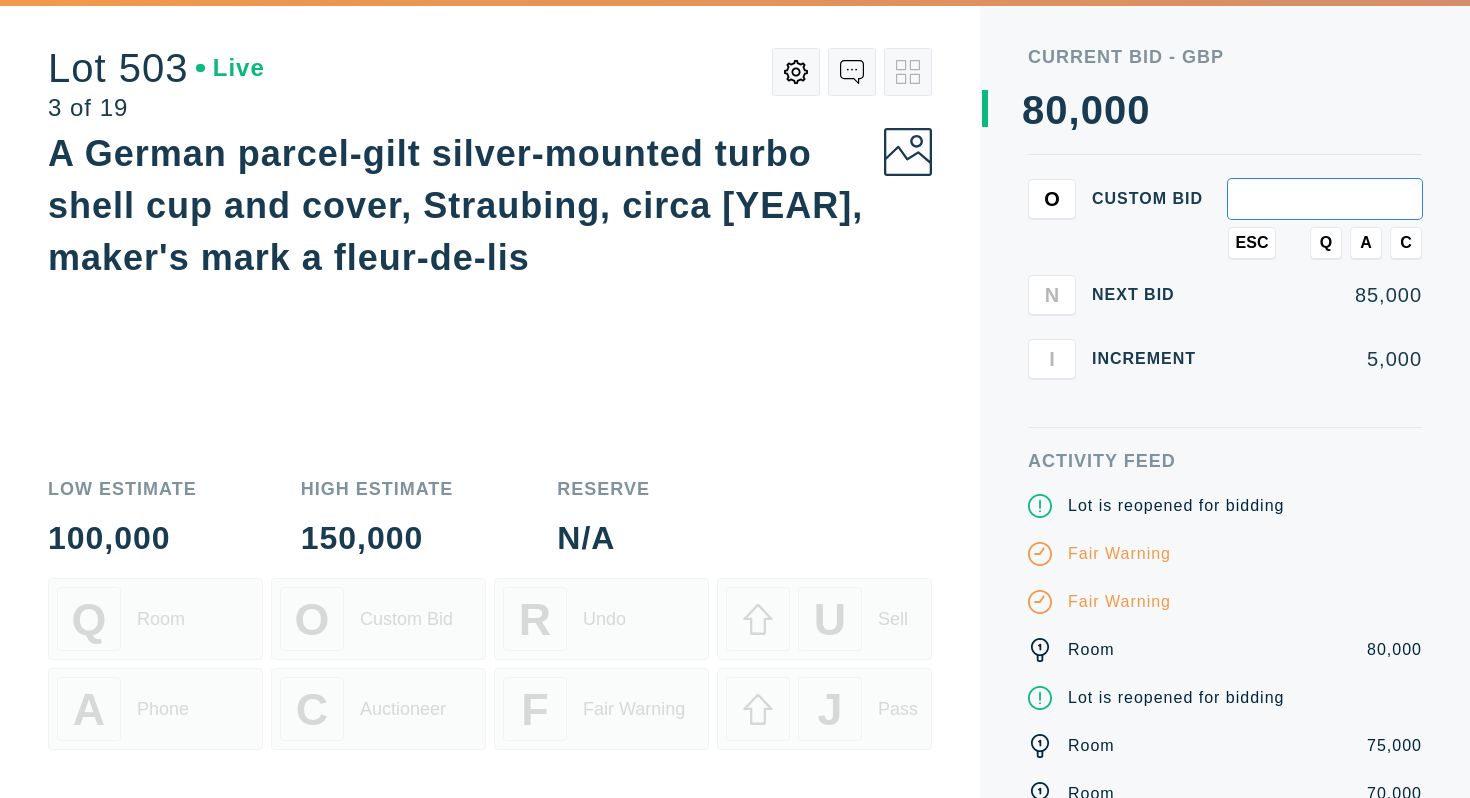 scroll, scrollTop: 80, scrollLeft: 0, axis: vertical 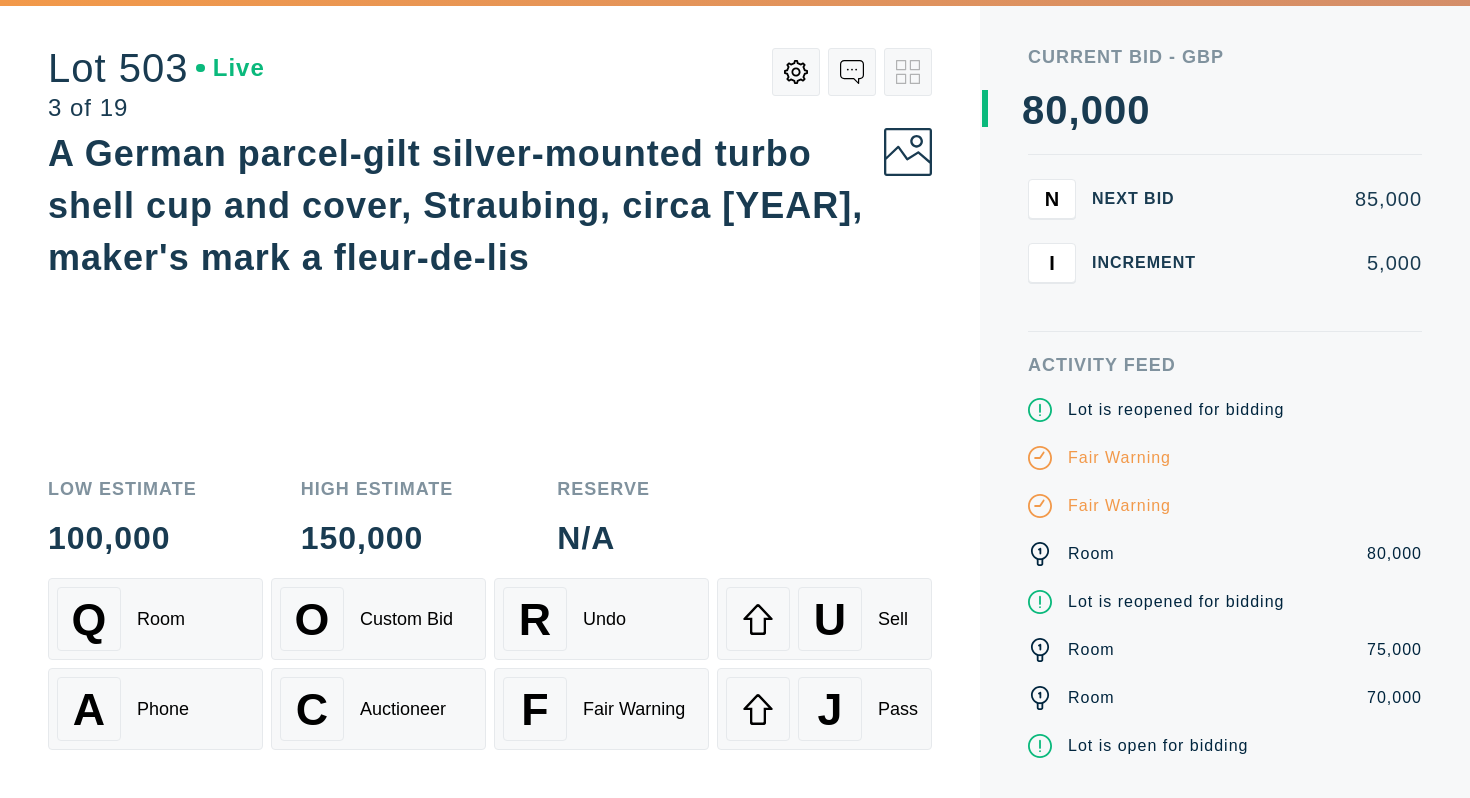click on "100,000" at bounding box center (122, 538) 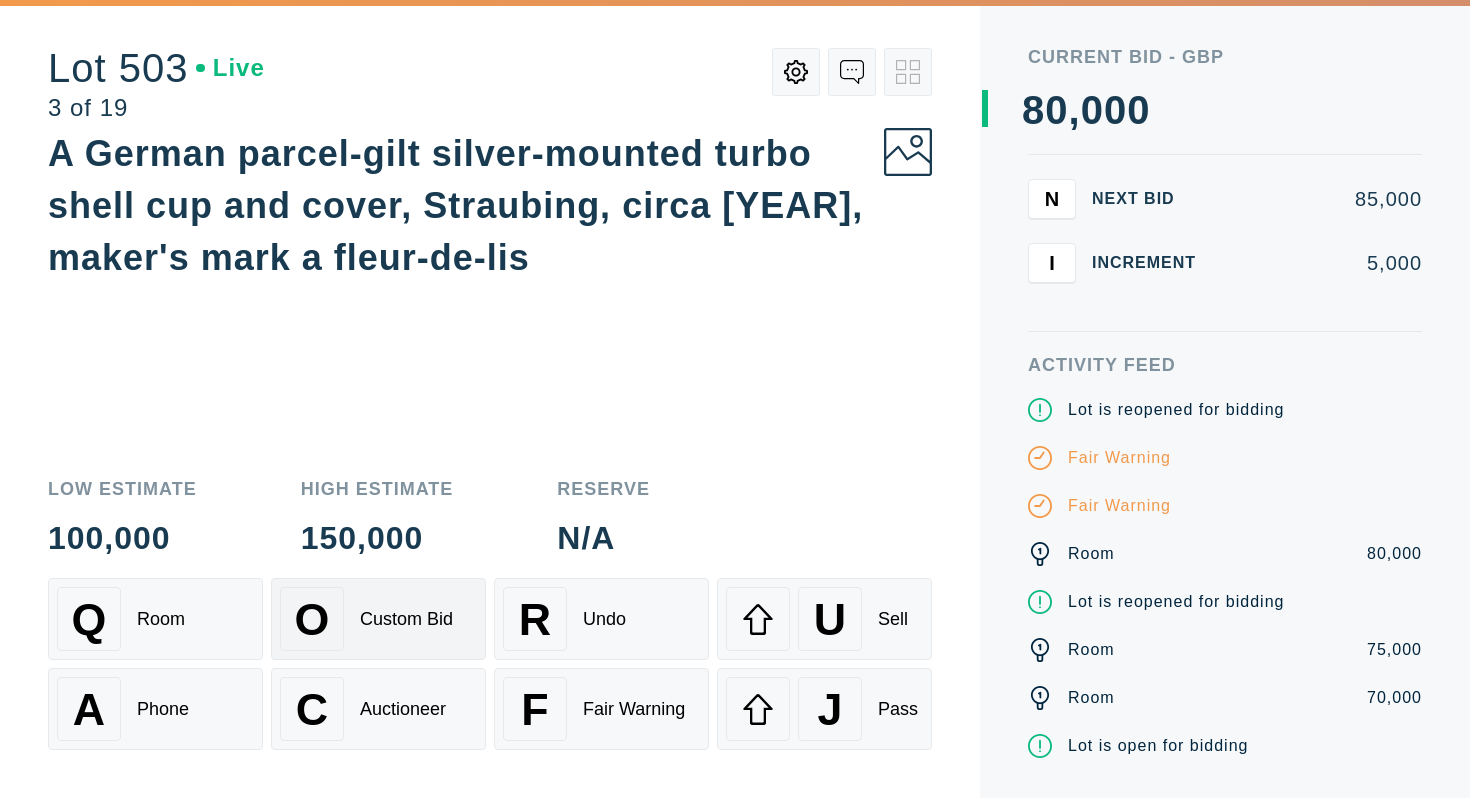 click on "Custom Bid" at bounding box center [406, 619] 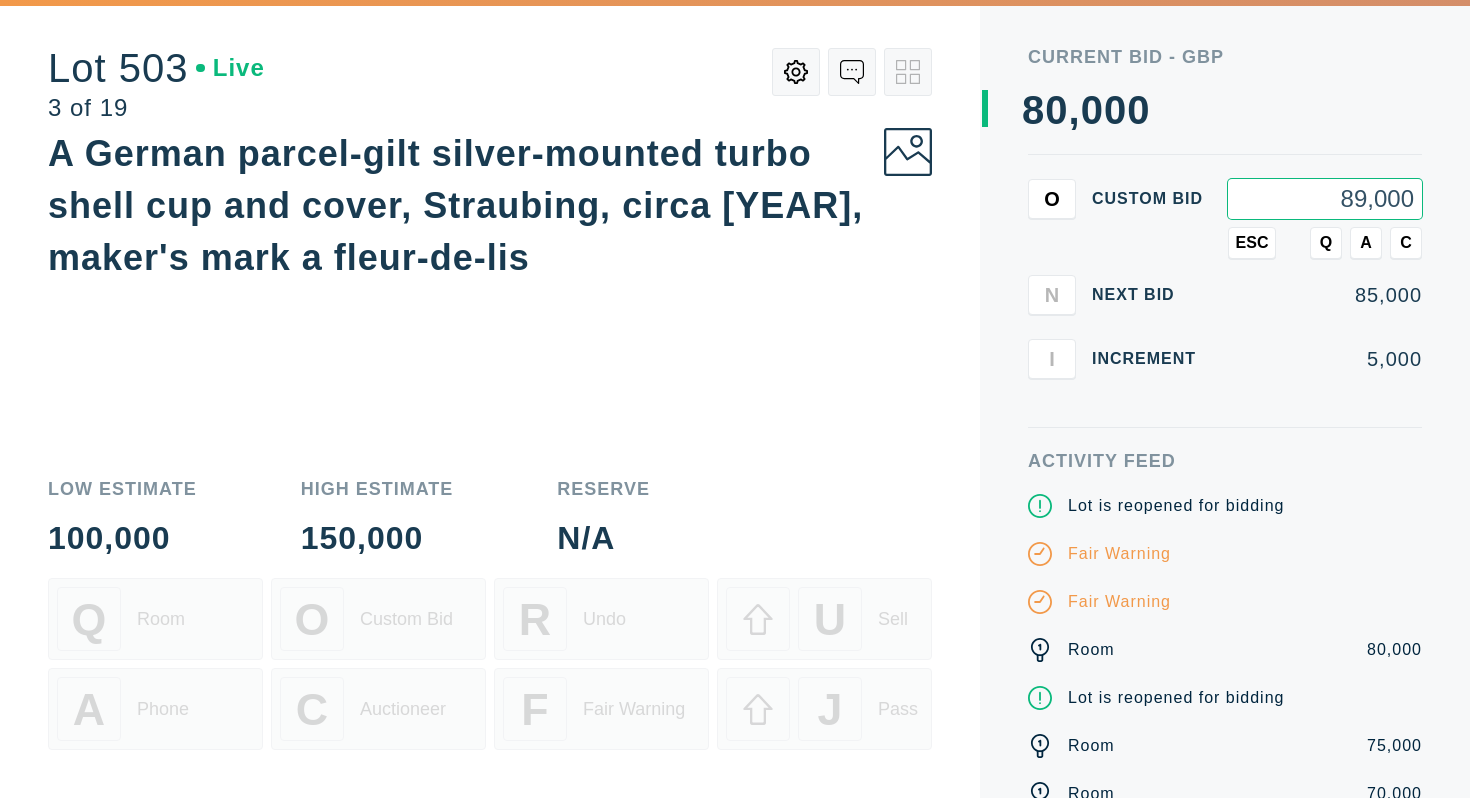 type on "89,000" 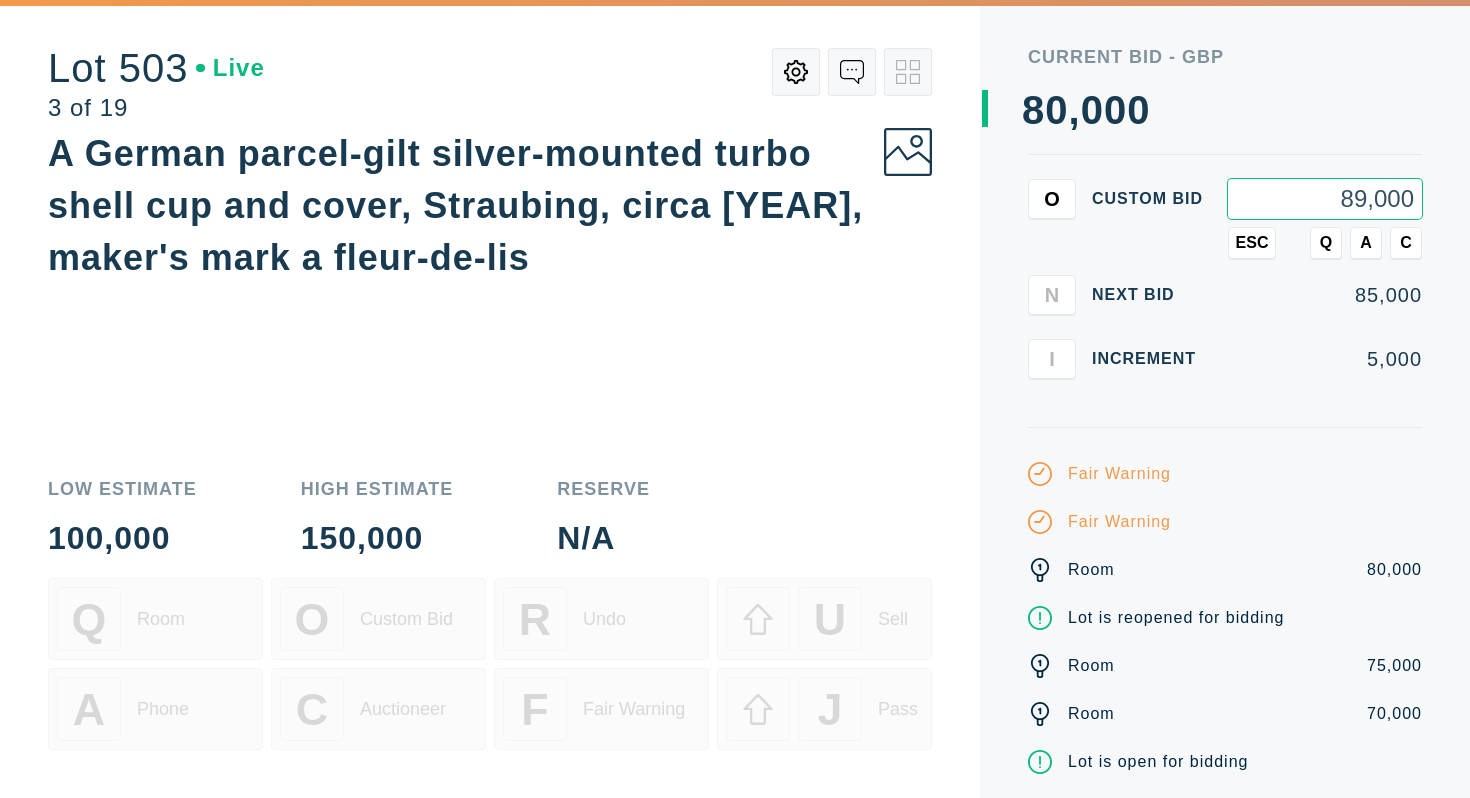scroll, scrollTop: 0, scrollLeft: 0, axis: both 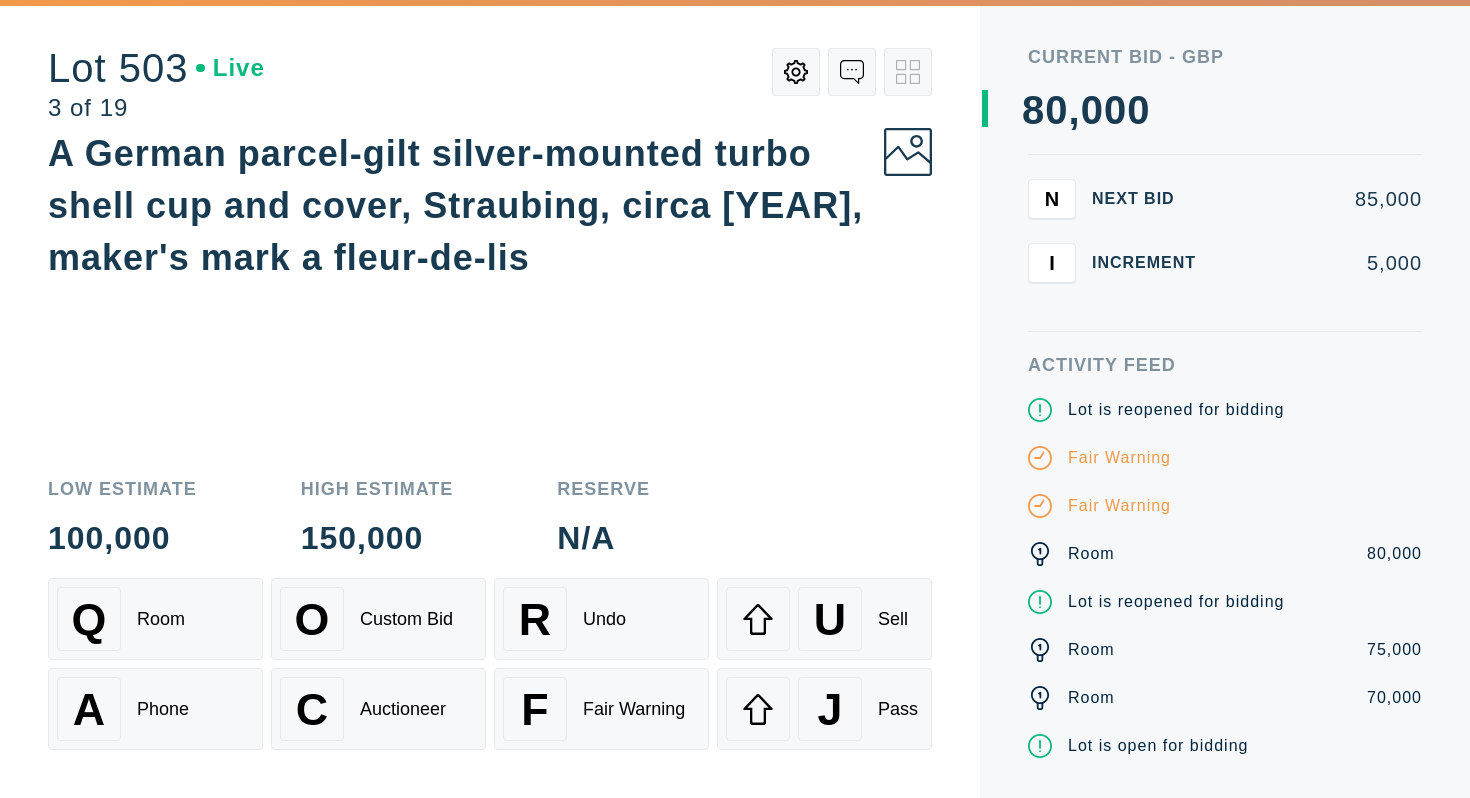 click on "High Estimate [NUMBER]" at bounding box center [377, 517] 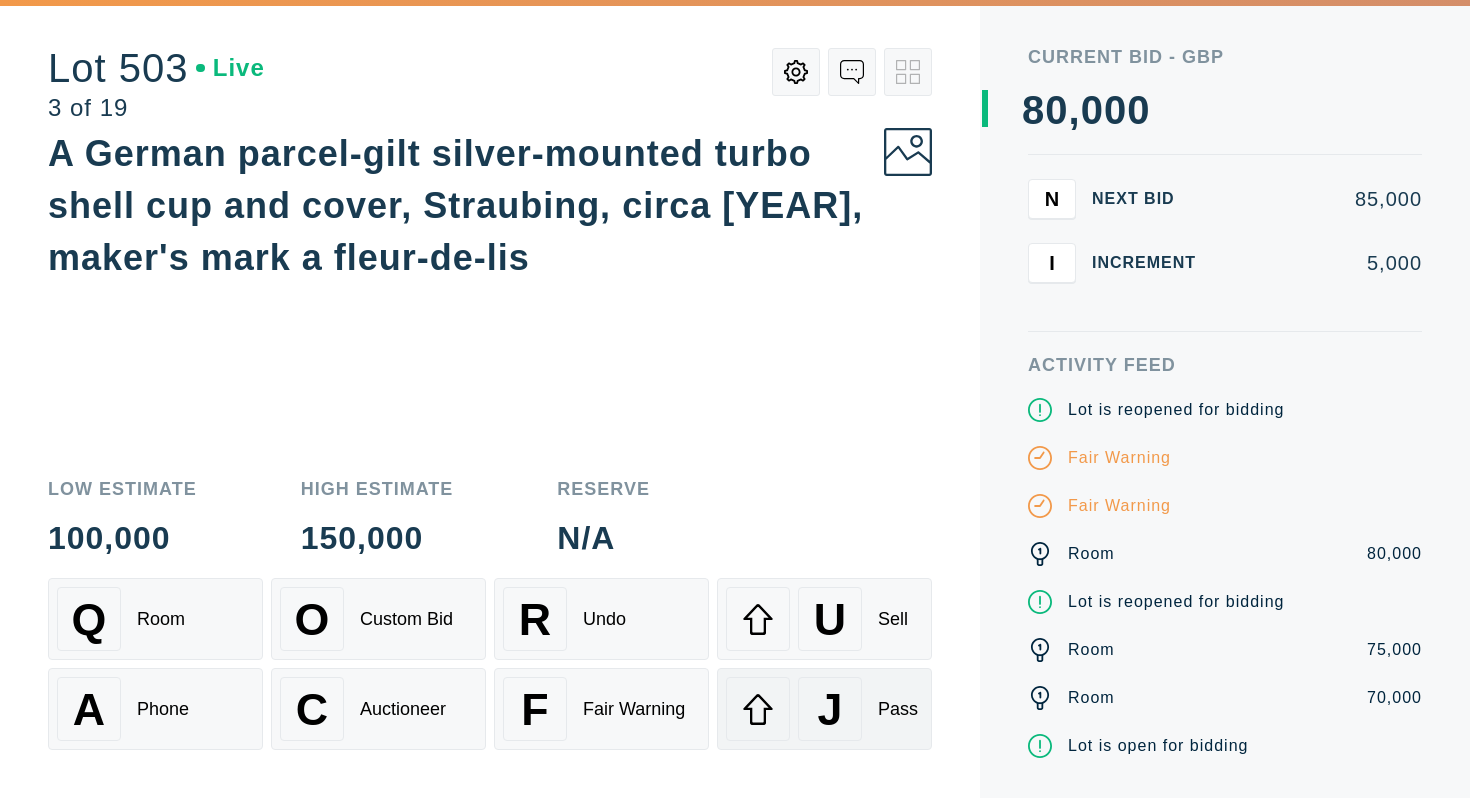 click on "J" at bounding box center [829, 709] 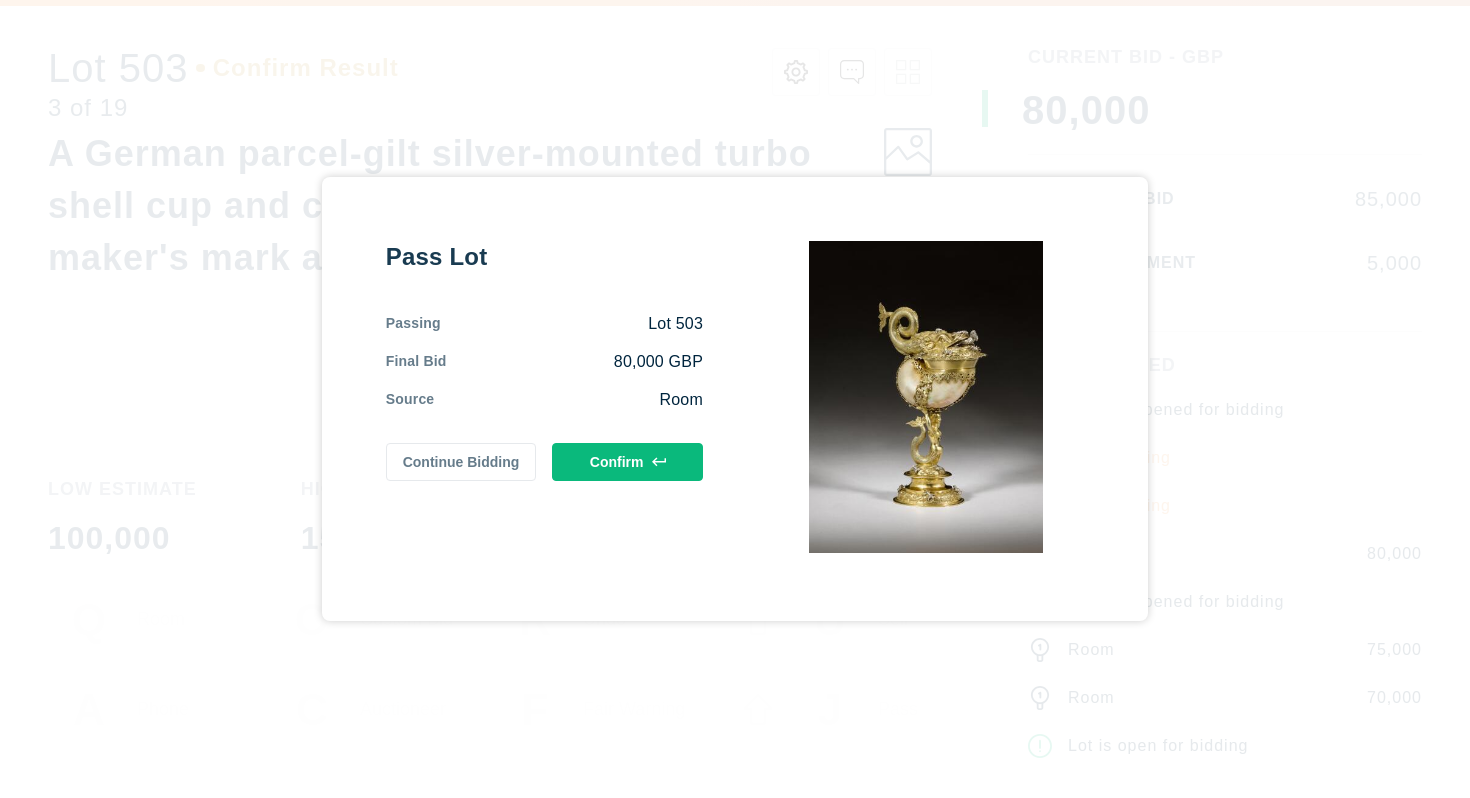 click on "Confirm" at bounding box center [627, 462] 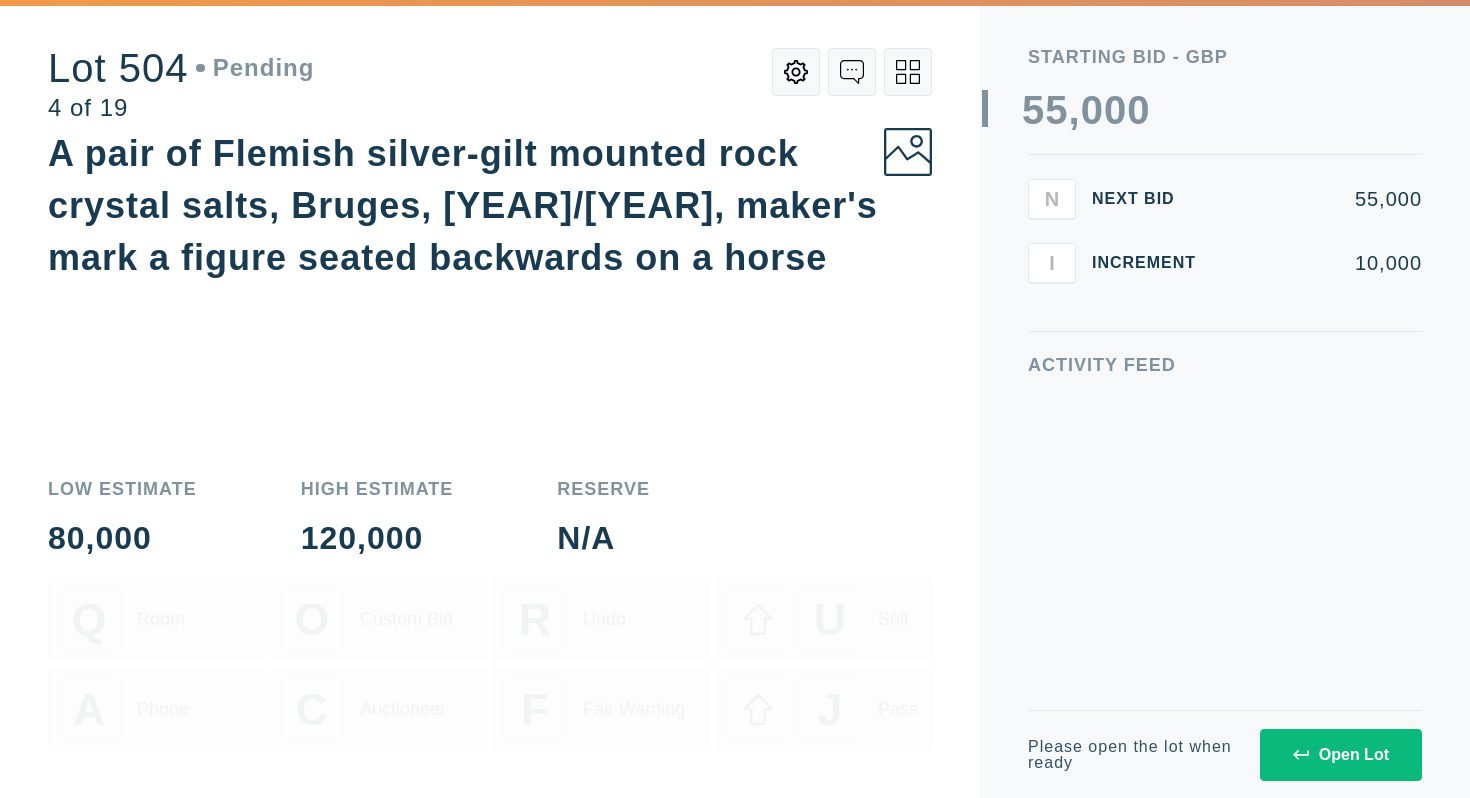 click on "Open Lot" at bounding box center [1341, 755] 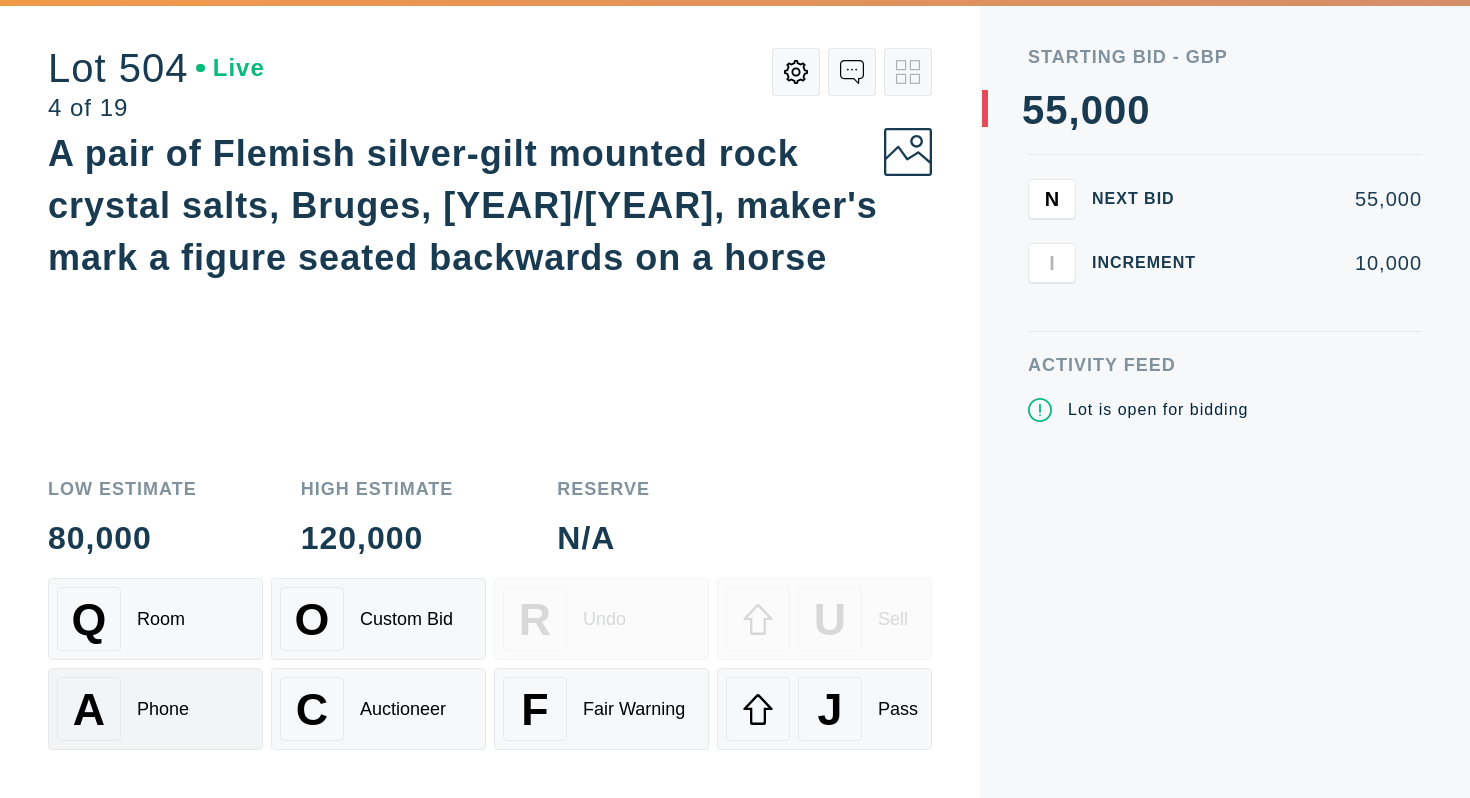 click on "Phone" at bounding box center [163, 709] 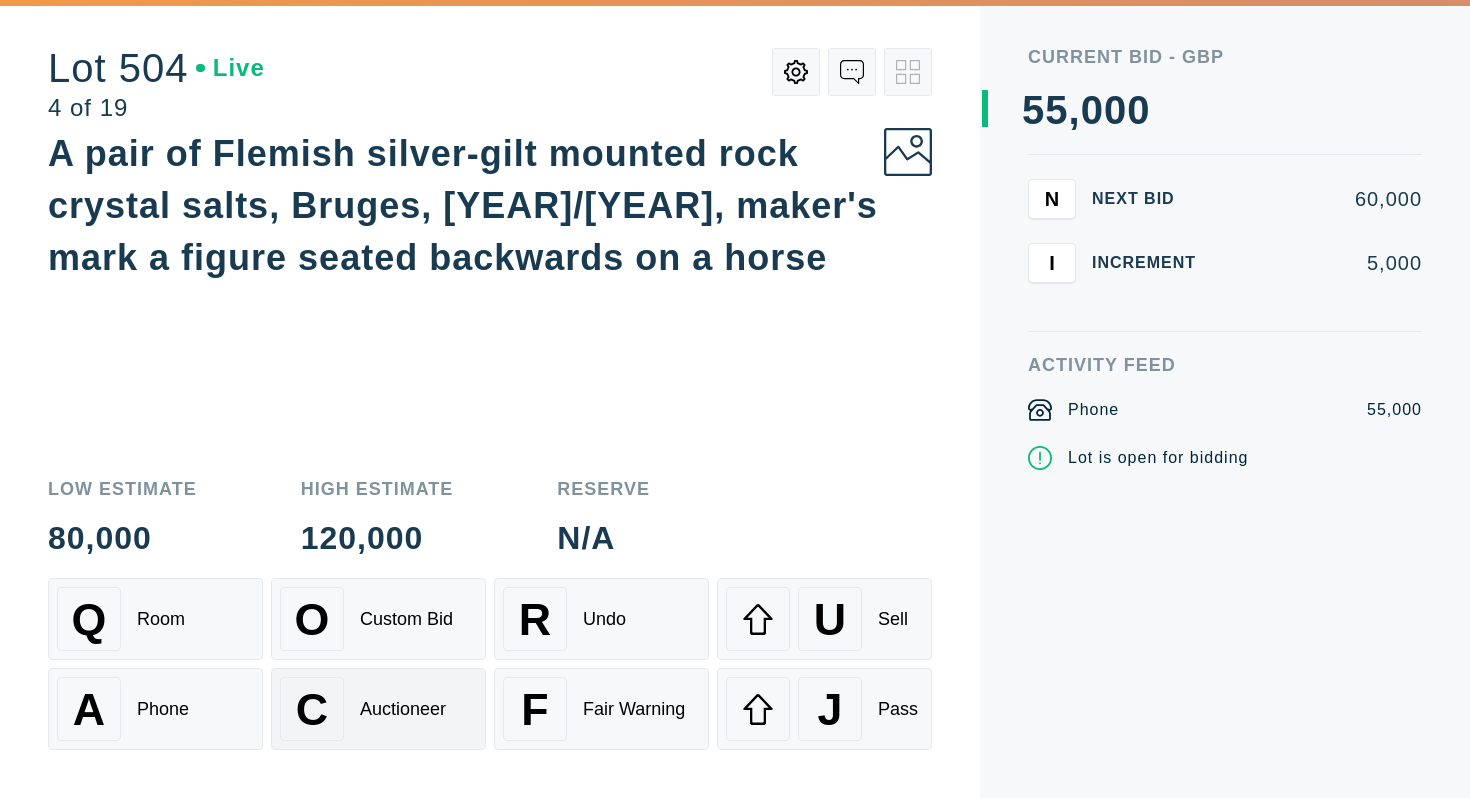 click on "C Auctioneer" at bounding box center (378, 709) 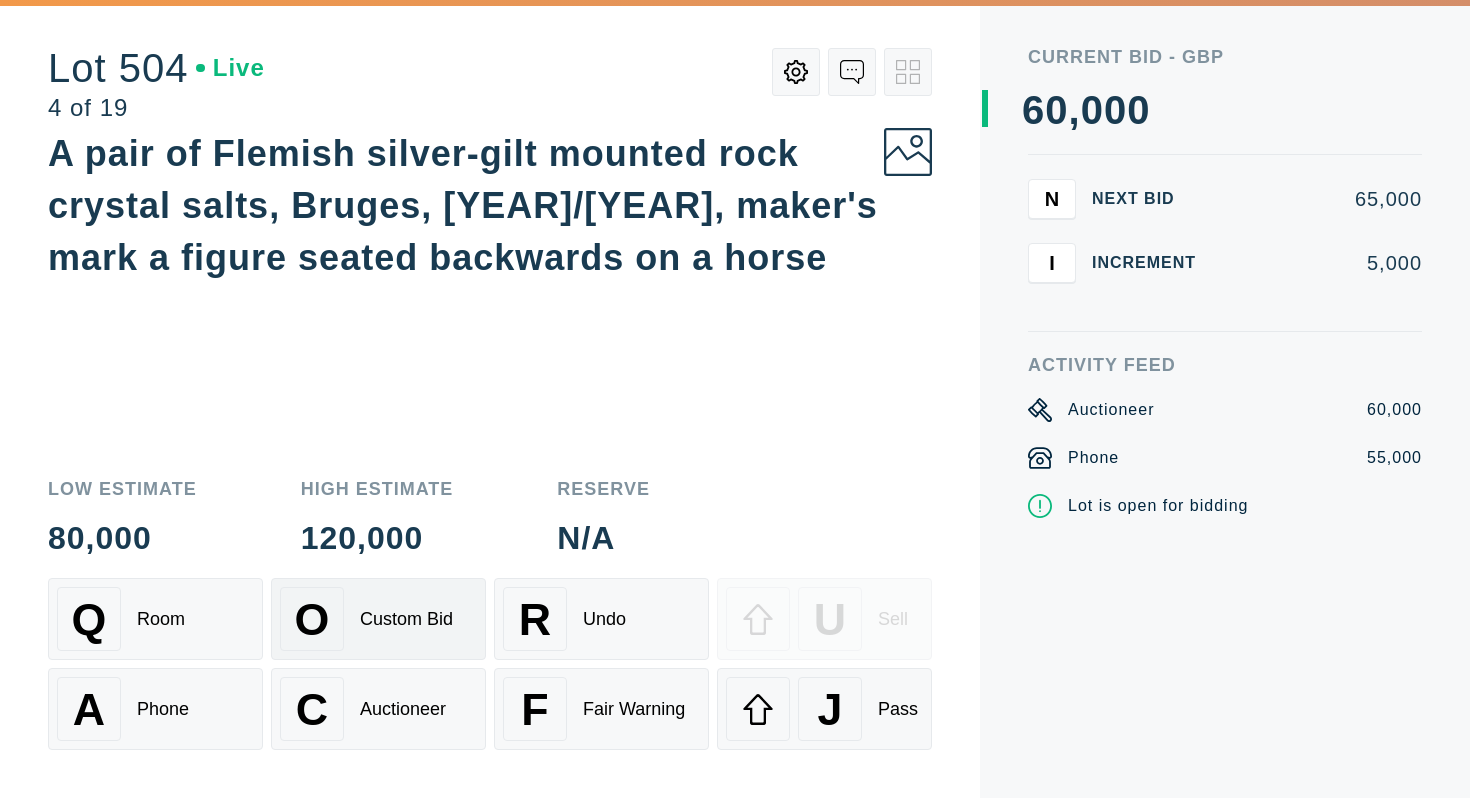 click on "O Custom Bid" at bounding box center [378, 619] 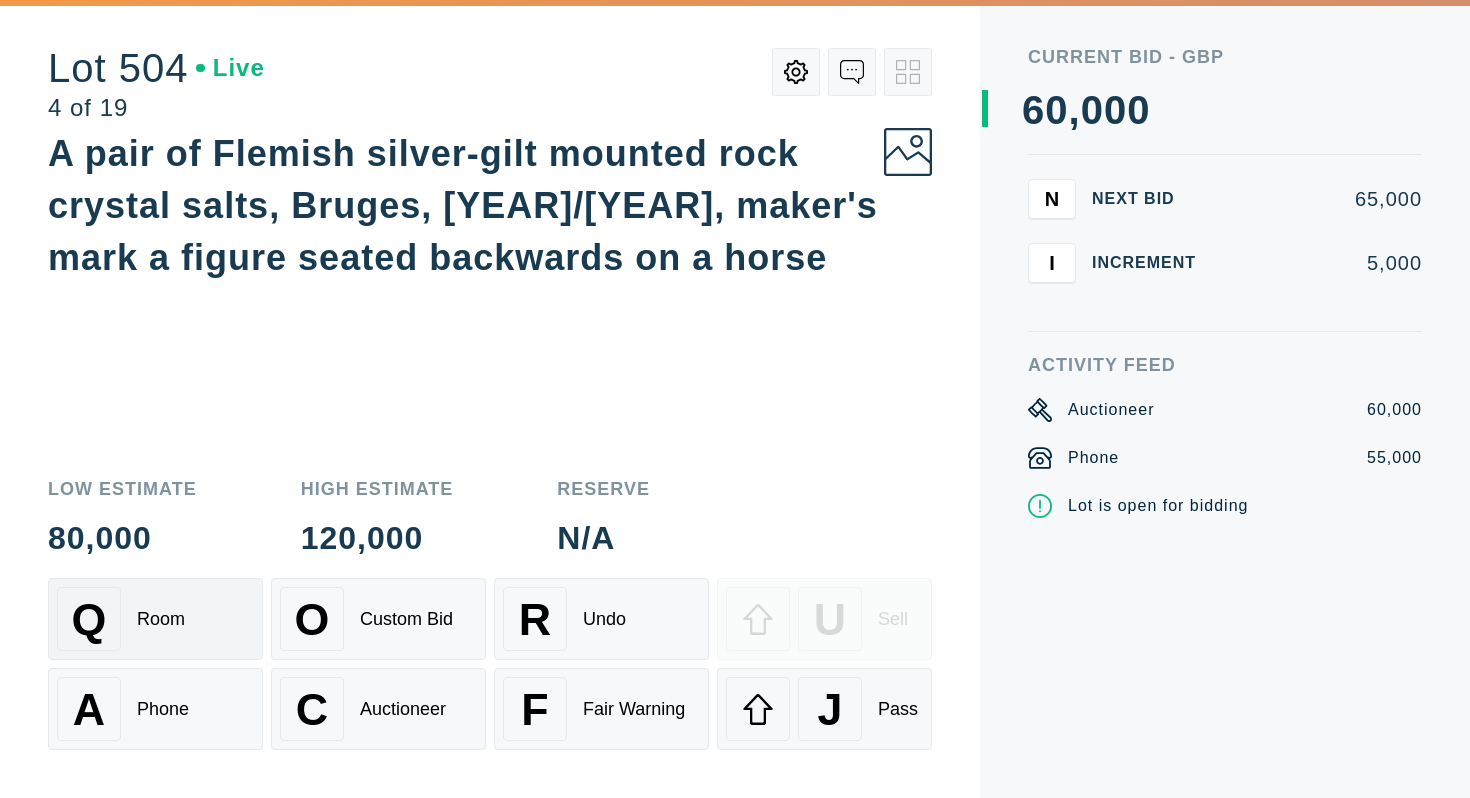 click on "Q Room" at bounding box center (155, 619) 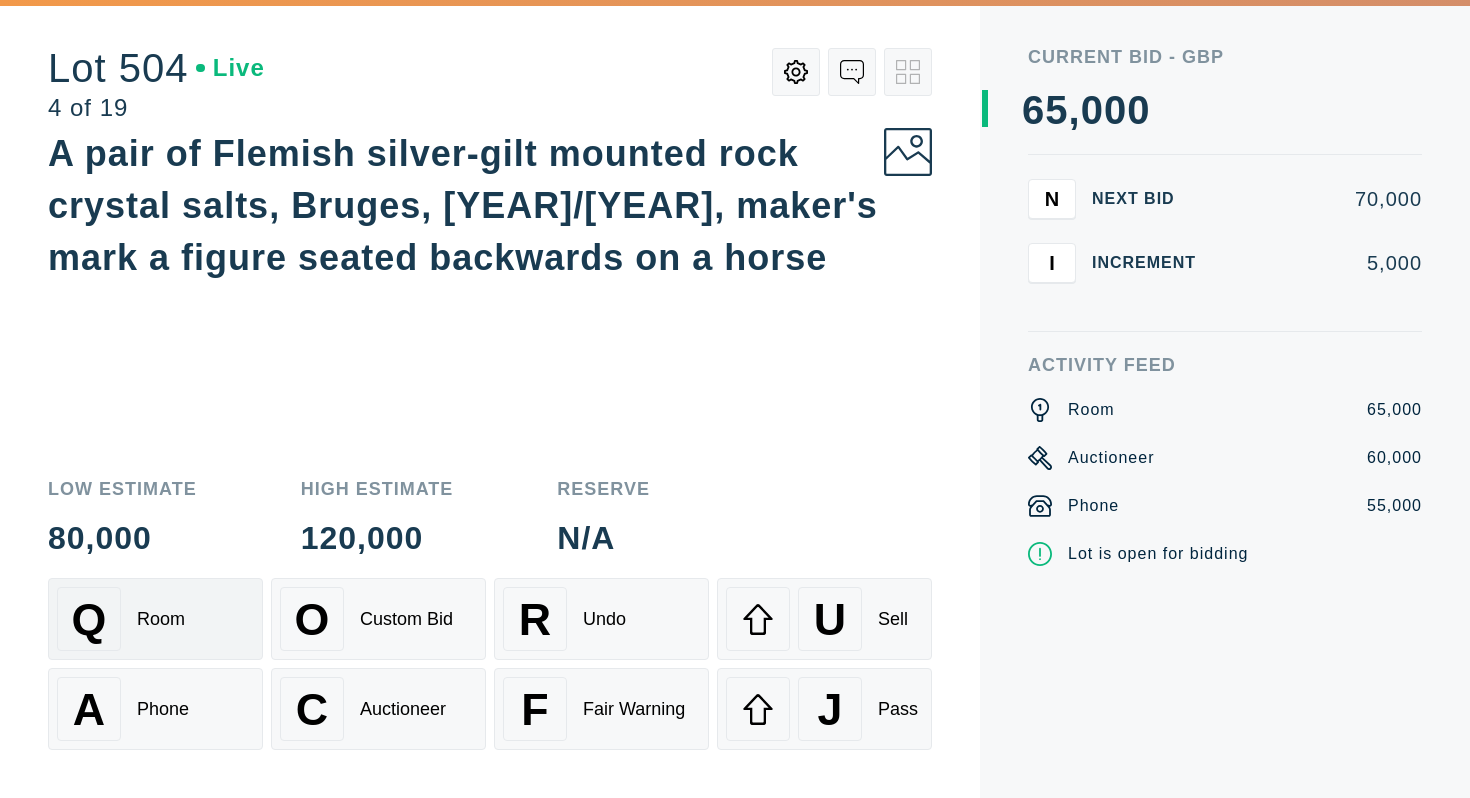 click on "Q Room" at bounding box center [155, 619] 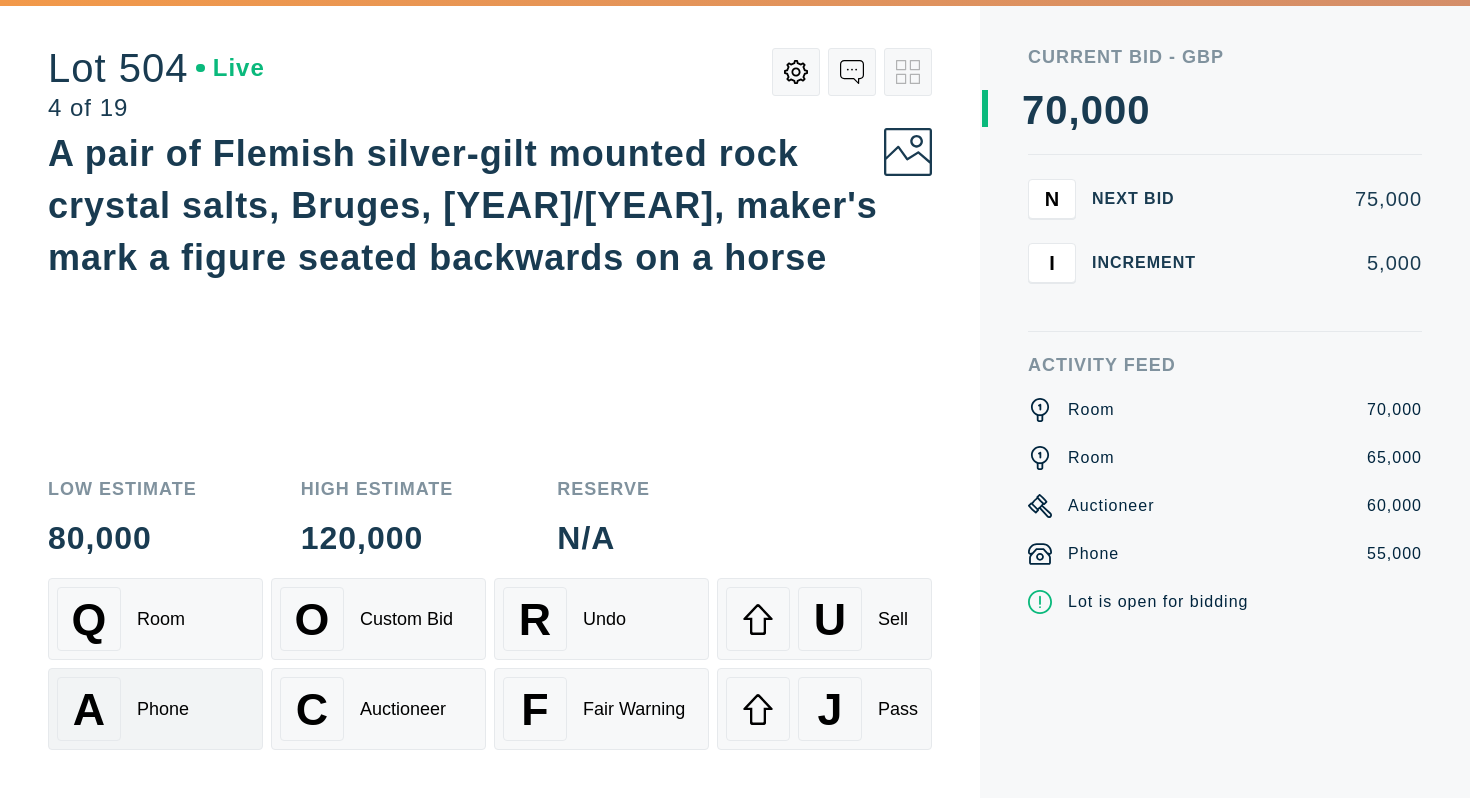 click on "A Phone" at bounding box center [155, 709] 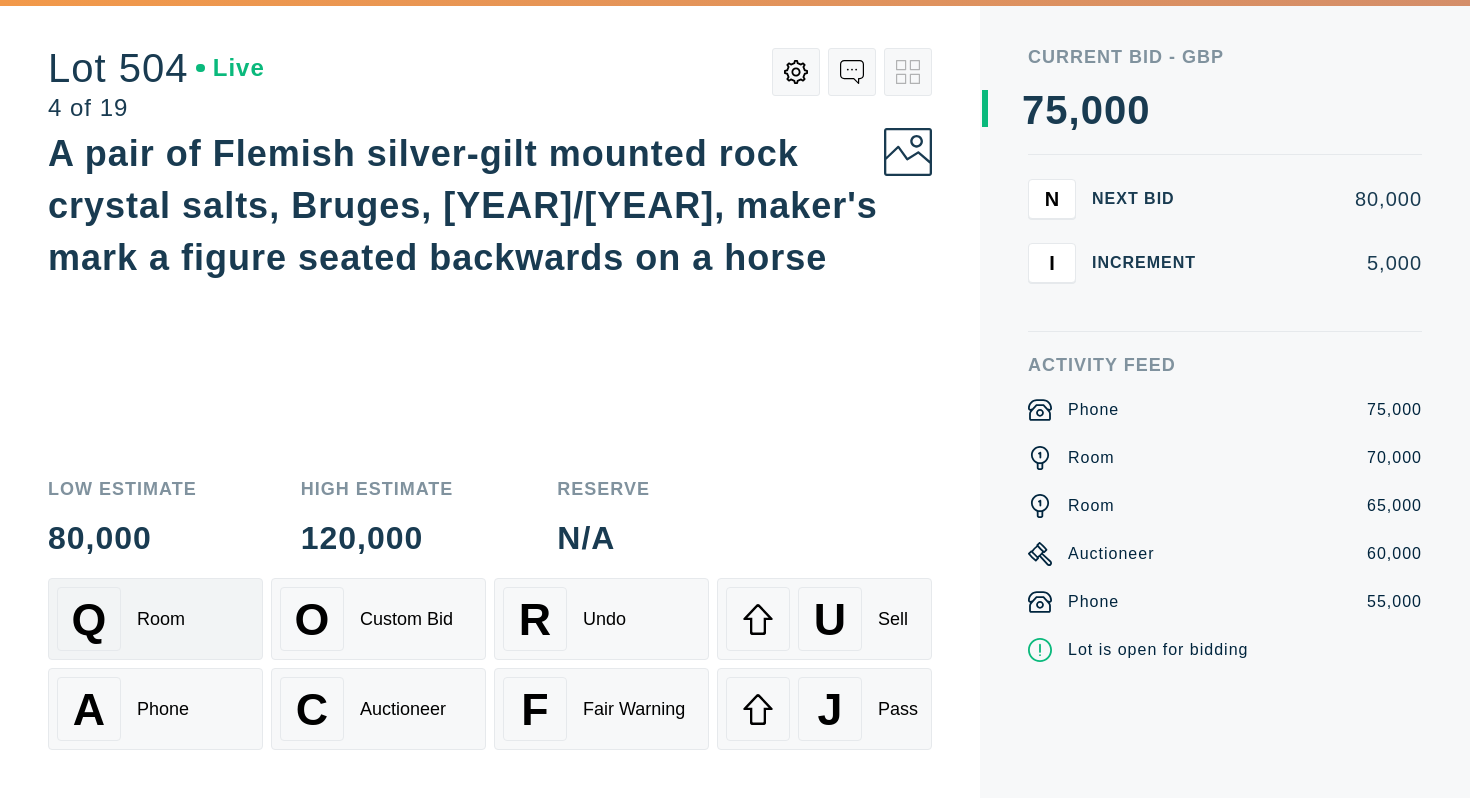 click on "Q Room" at bounding box center (155, 619) 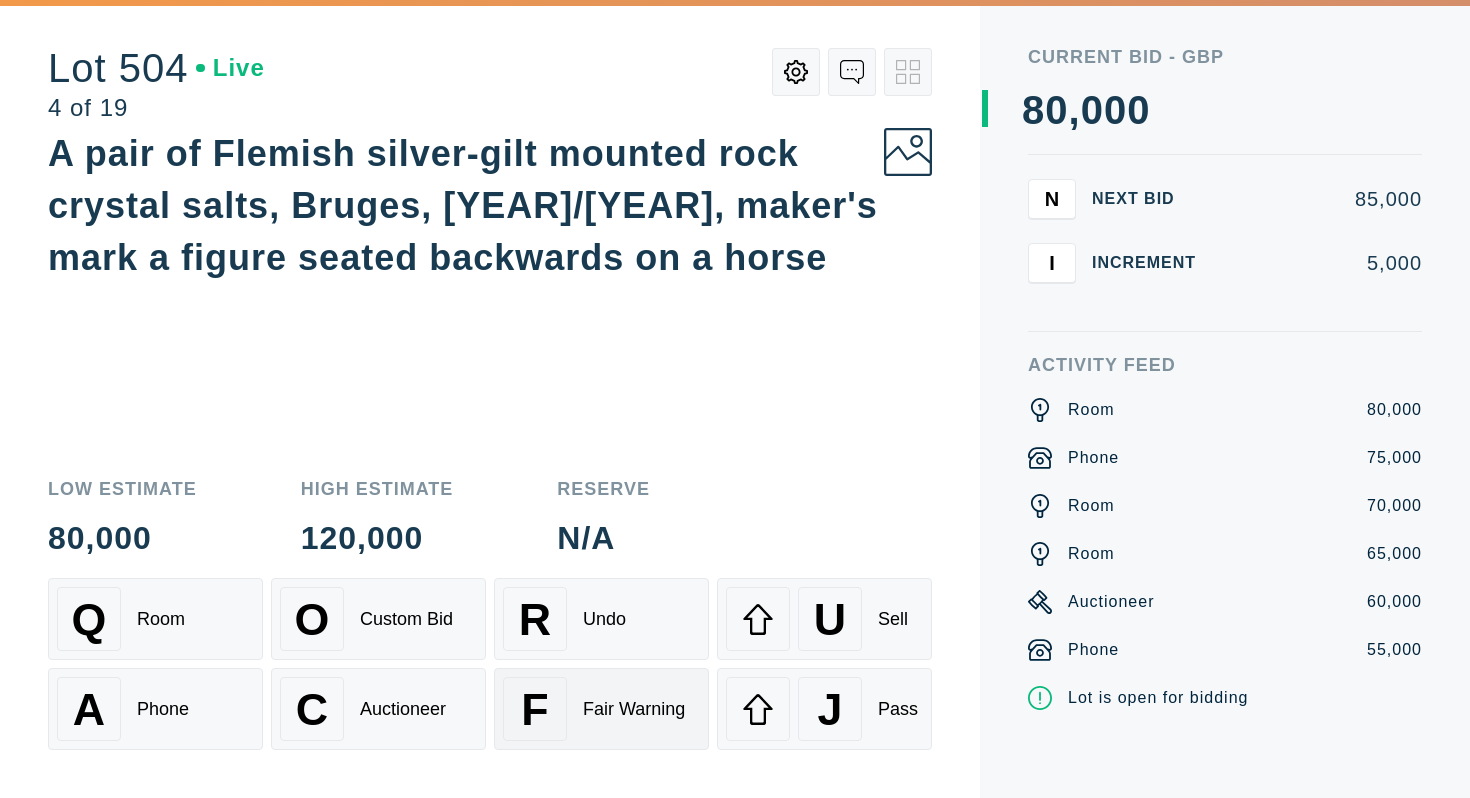 click on "Fair Warning" at bounding box center [634, 709] 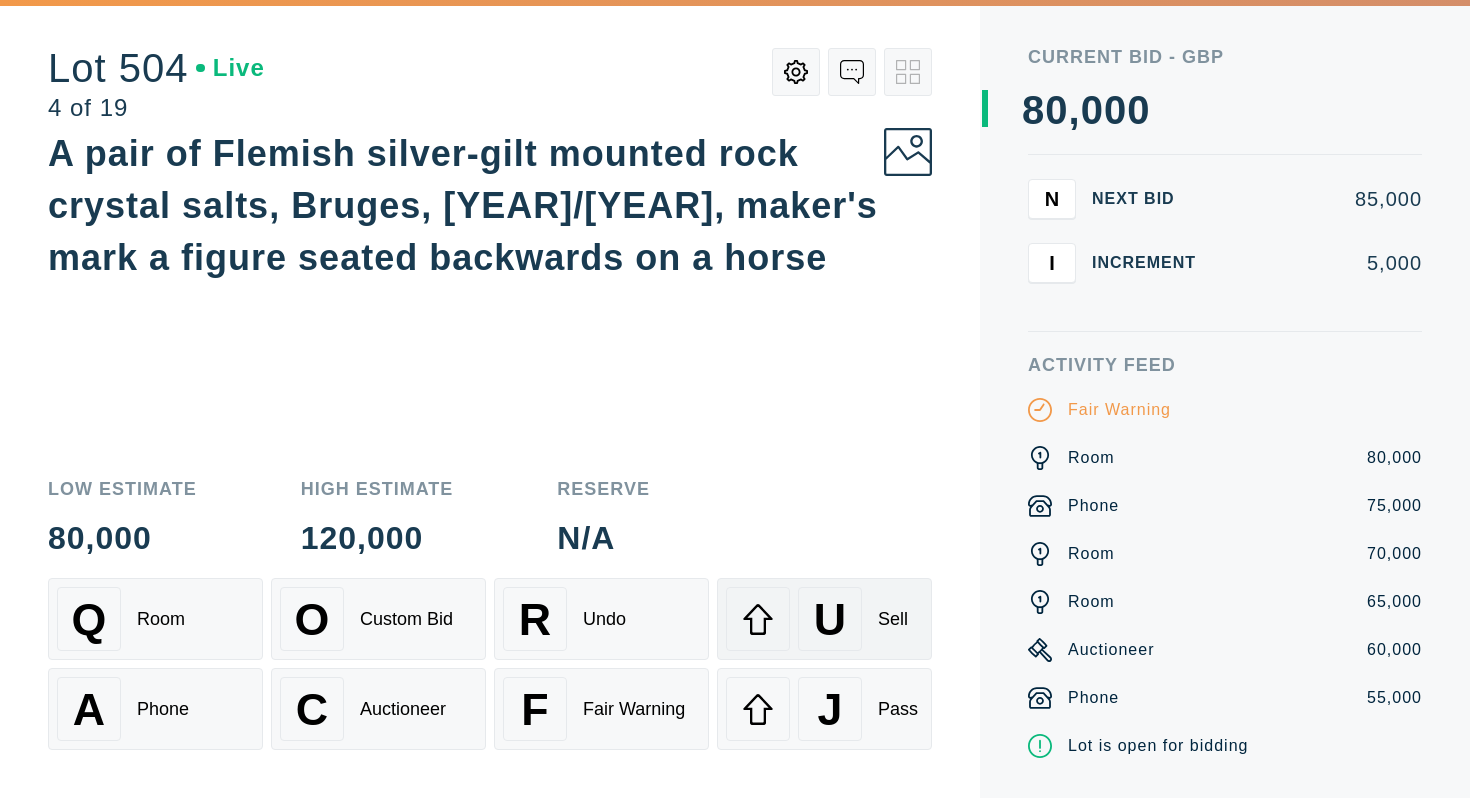 click on "U" at bounding box center (830, 619) 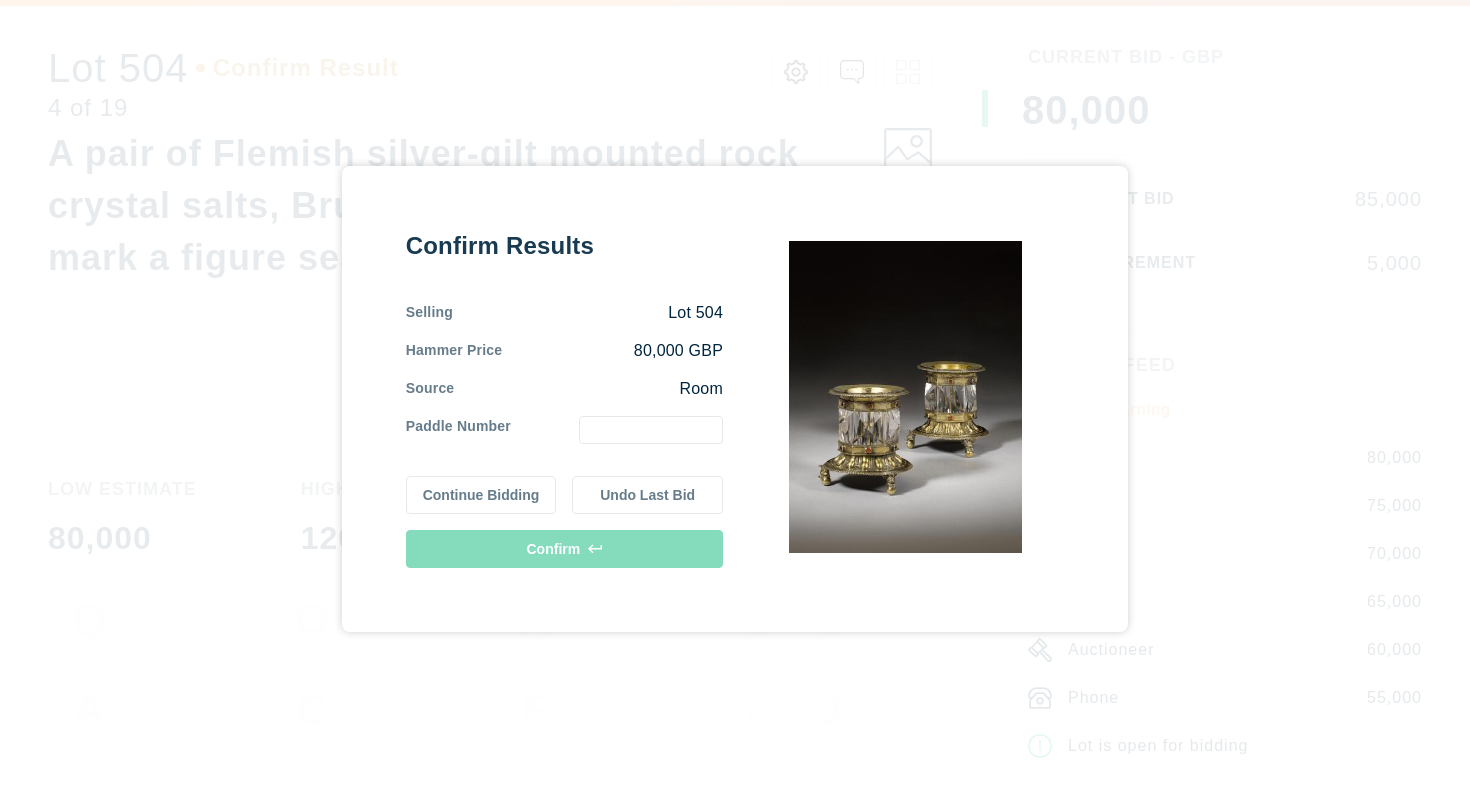 click at bounding box center (651, 430) 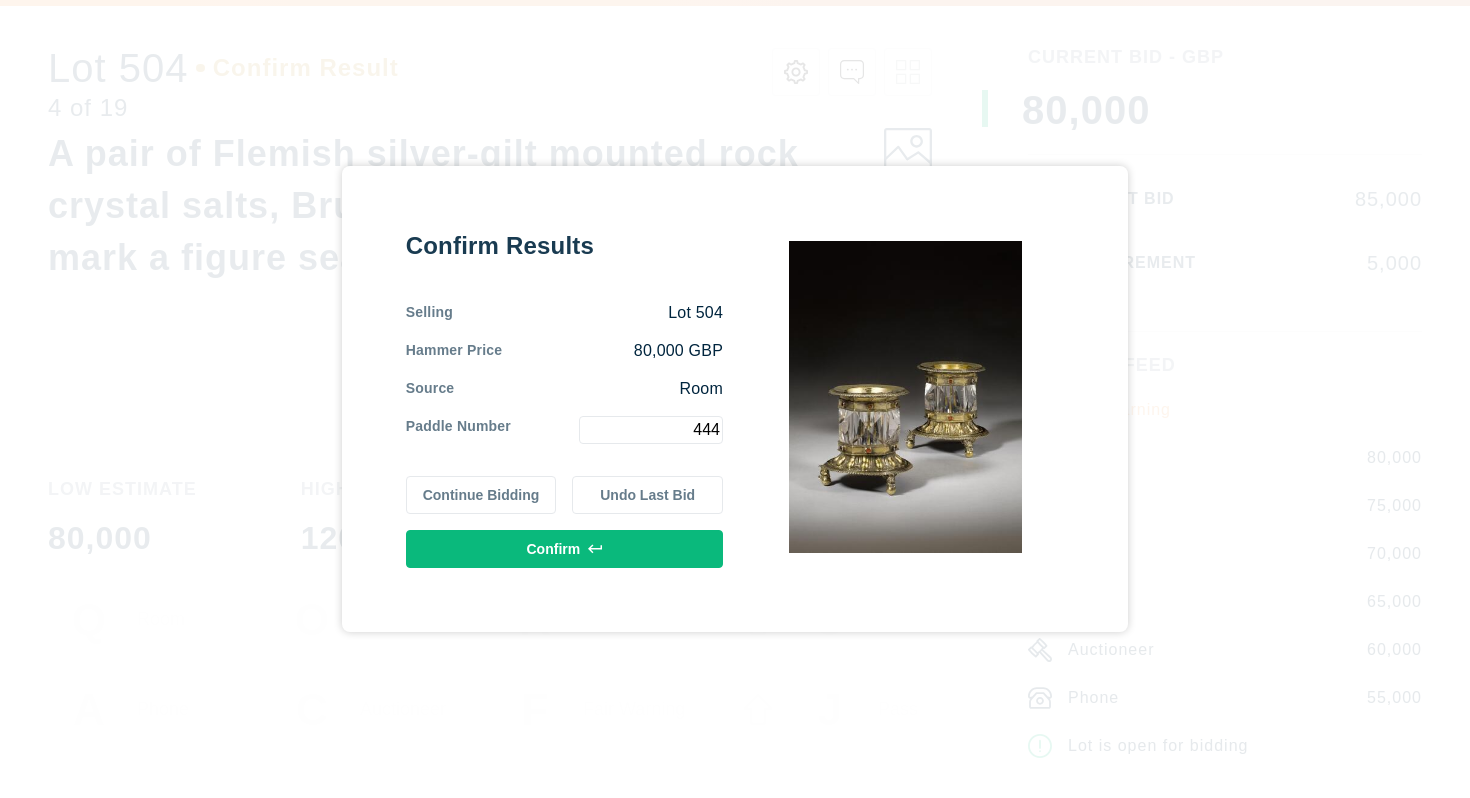 click on "Confirm" at bounding box center [564, 549] 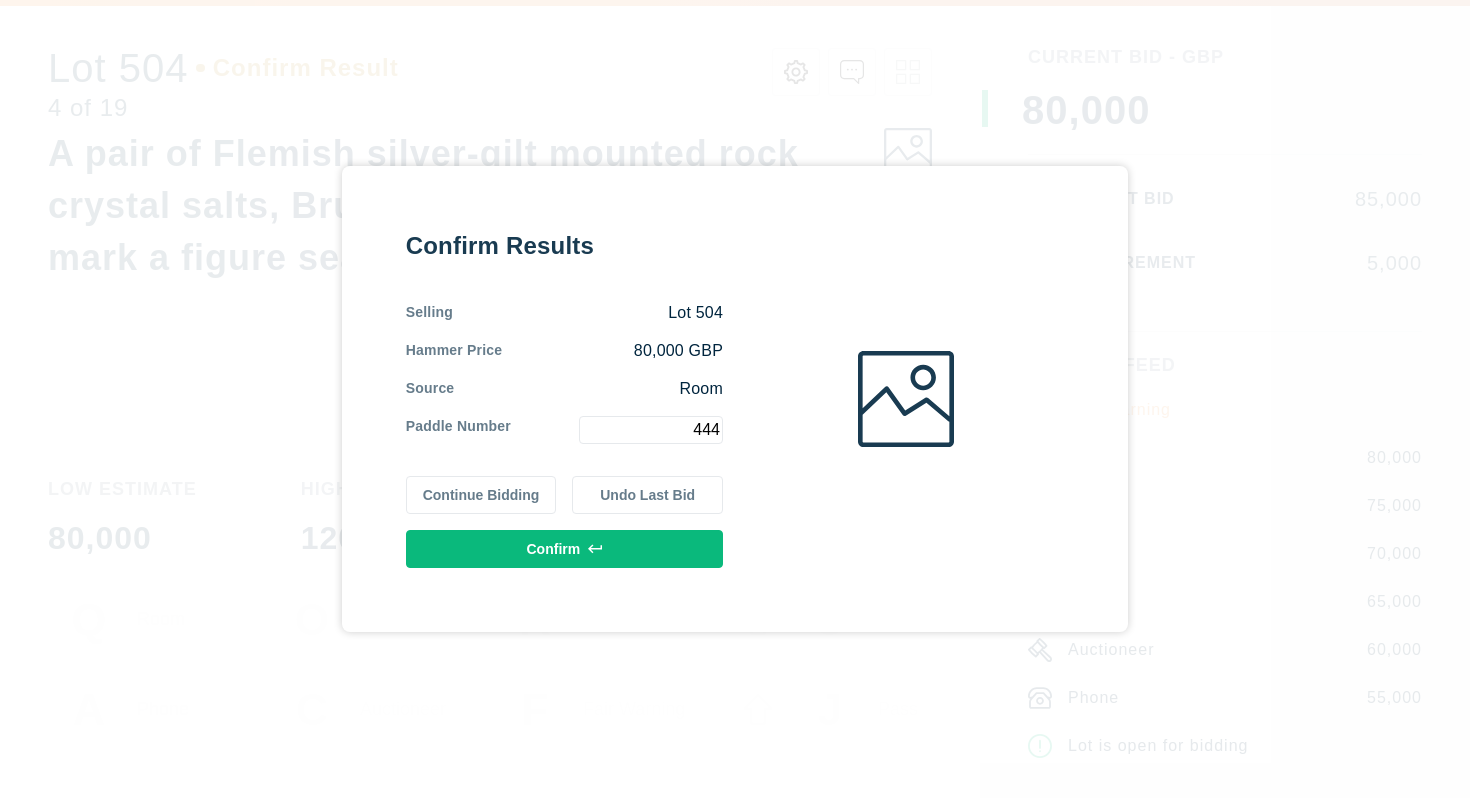 click on "Confirm" at bounding box center [564, 549] 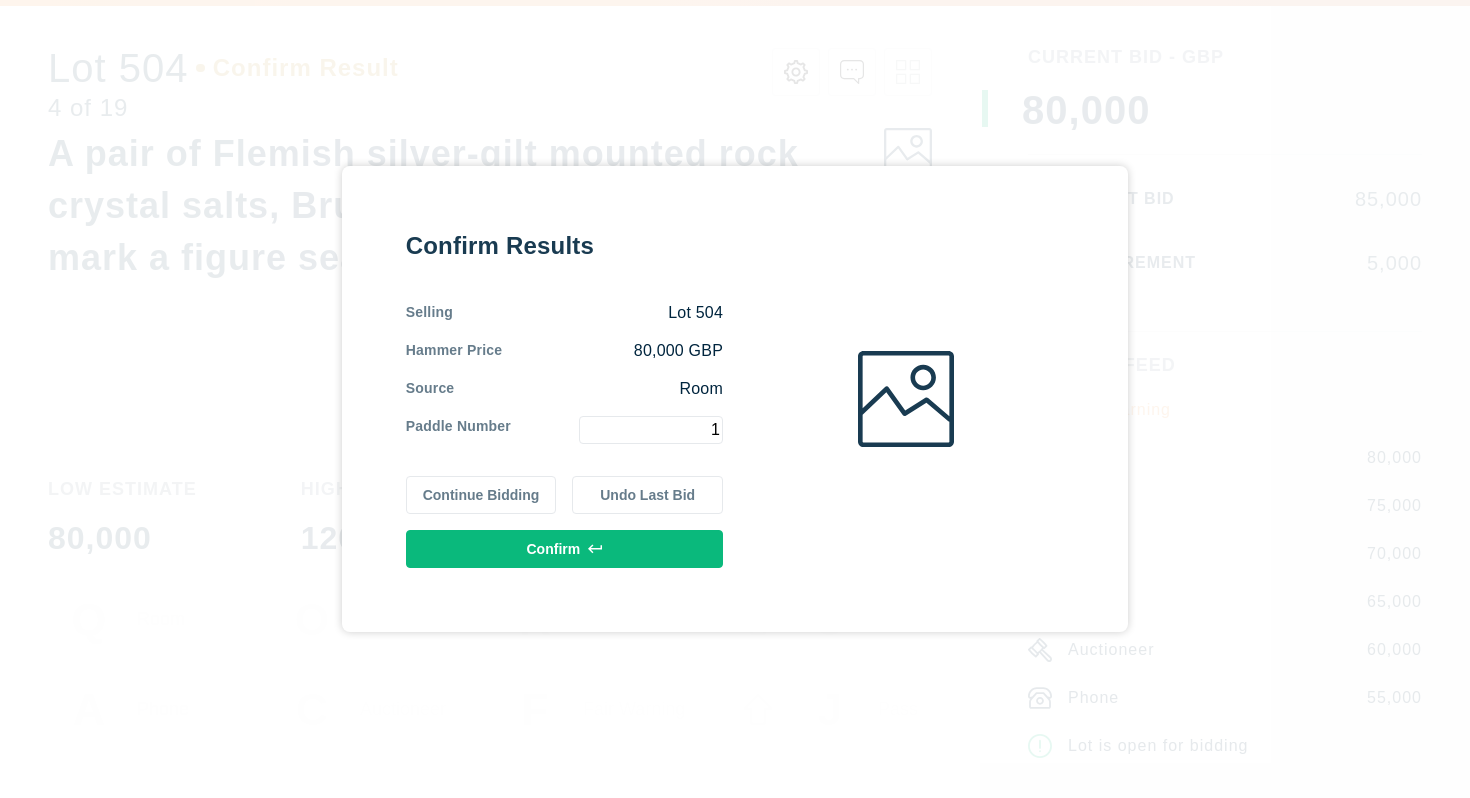 type on "1" 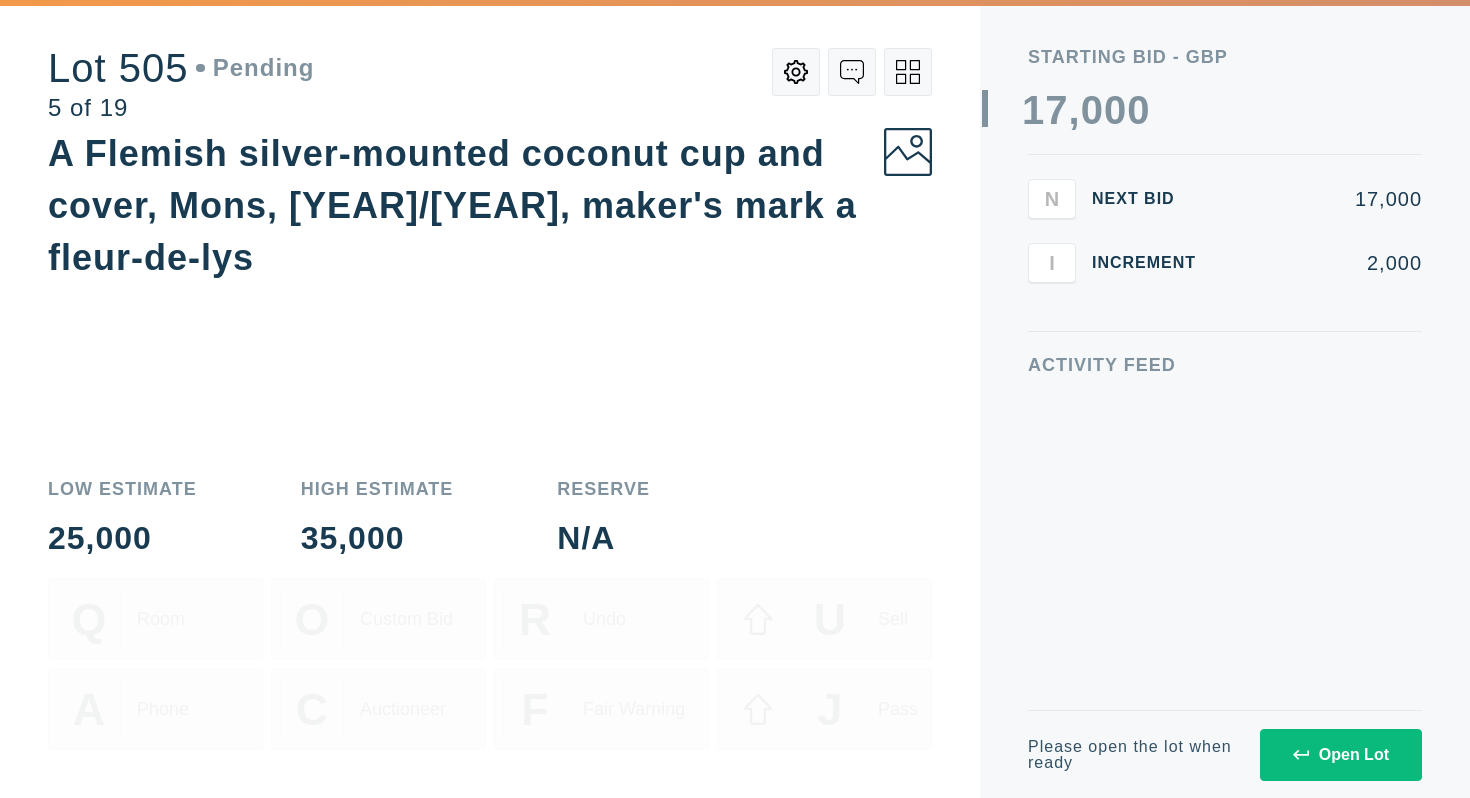 click on "Open Lot" at bounding box center [1341, 755] 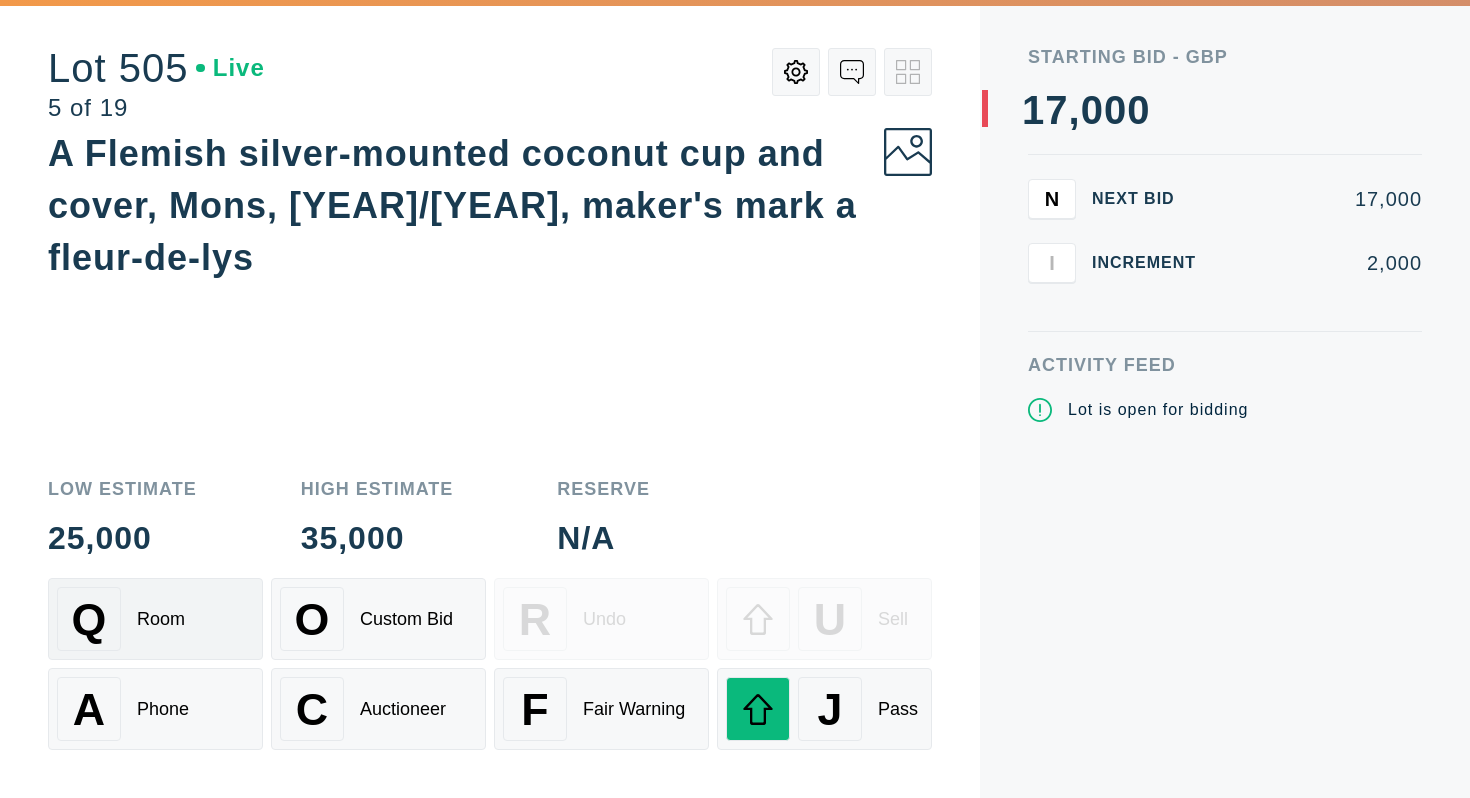 click on "Room" at bounding box center (161, 619) 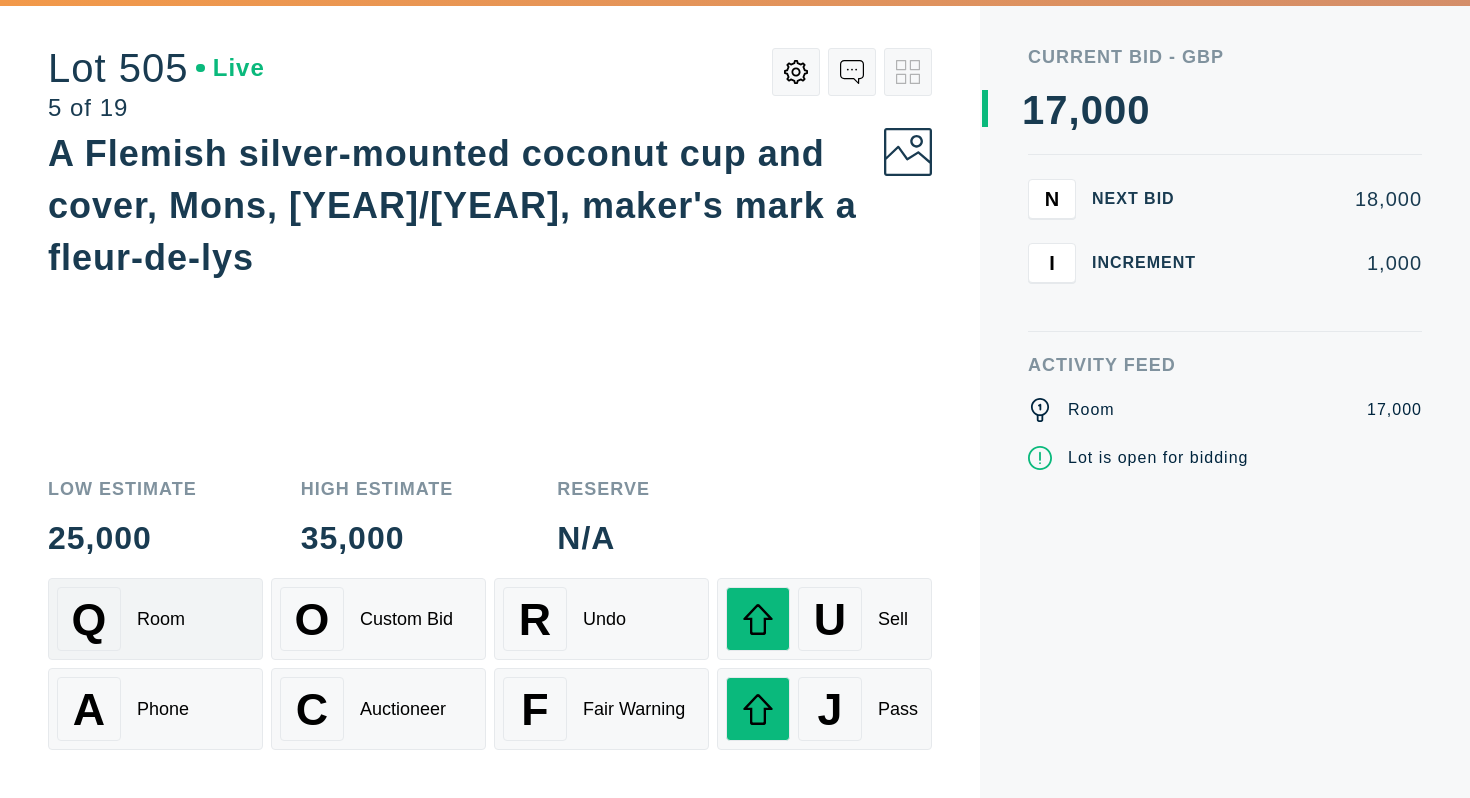 click on "Room" at bounding box center (161, 619) 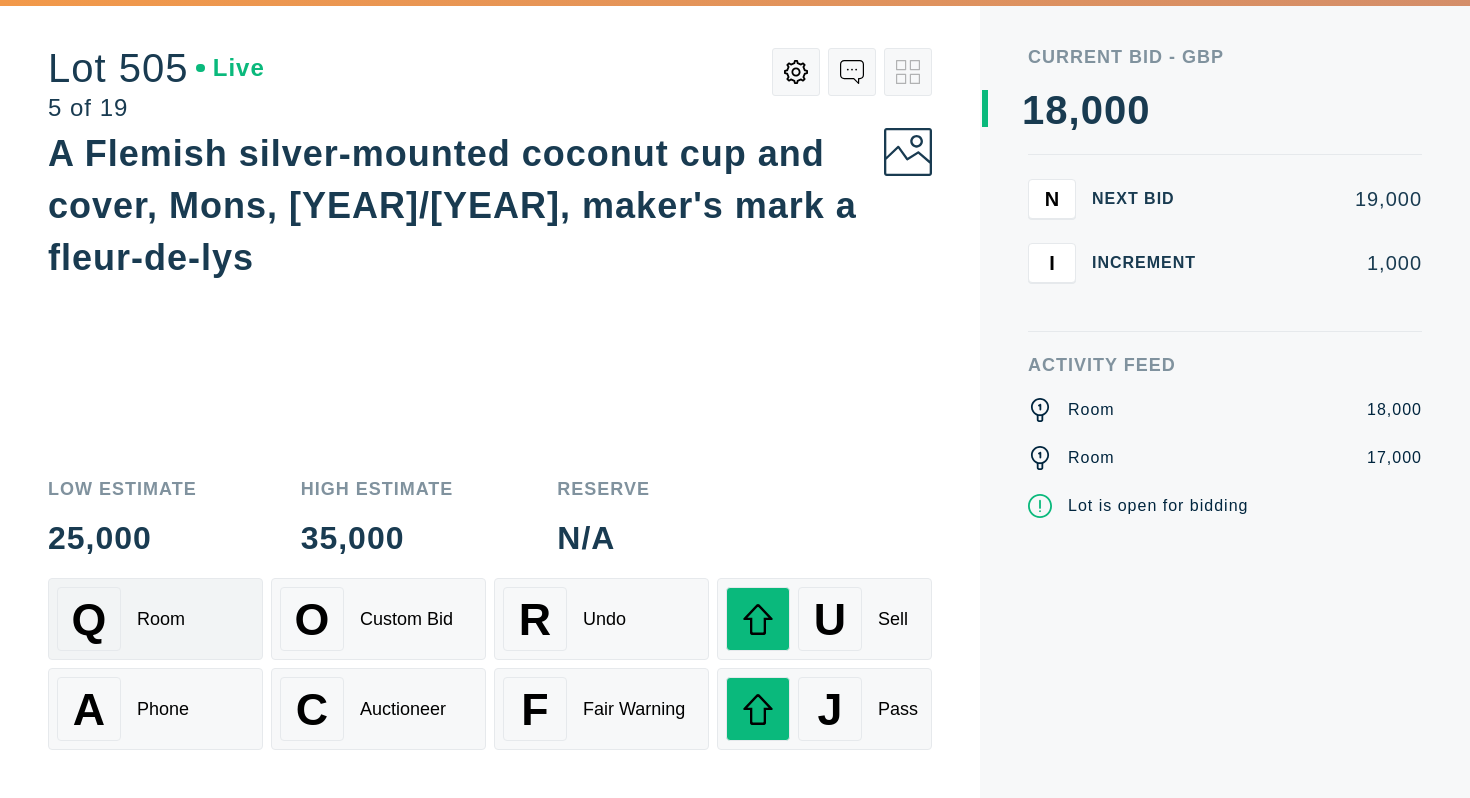 click on "Room" at bounding box center (161, 619) 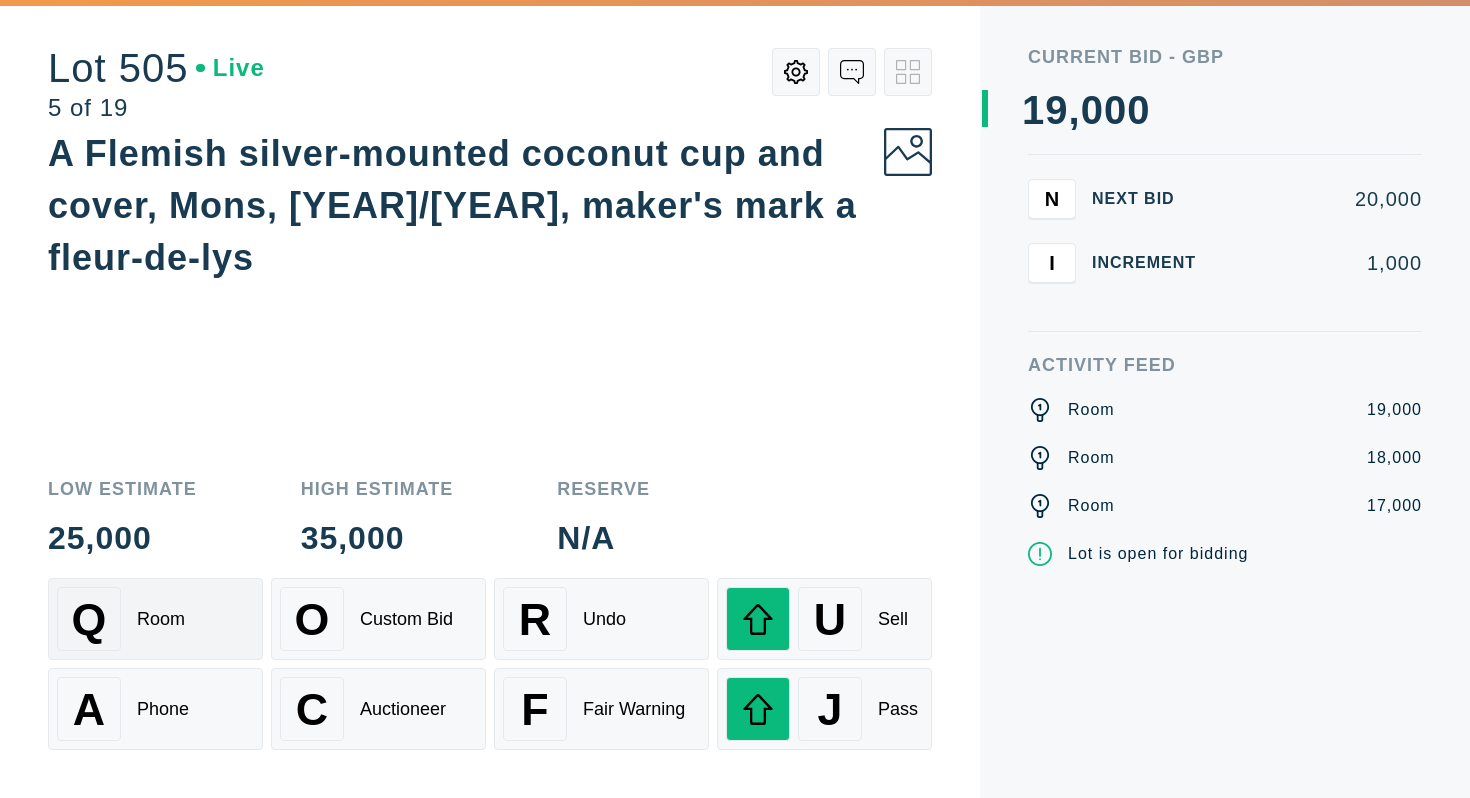 click on "Room" at bounding box center [161, 619] 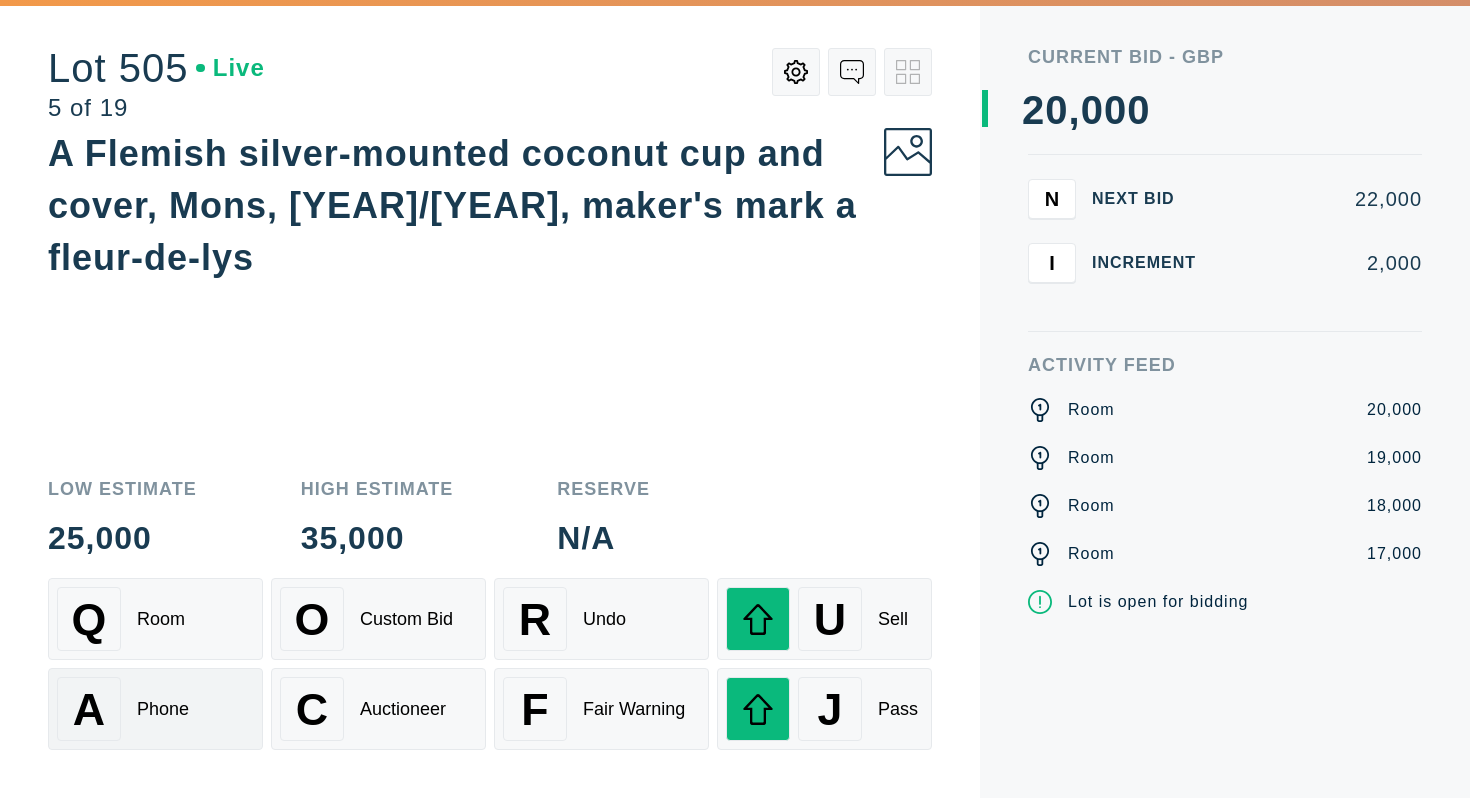 click on "A Phone" at bounding box center [155, 709] 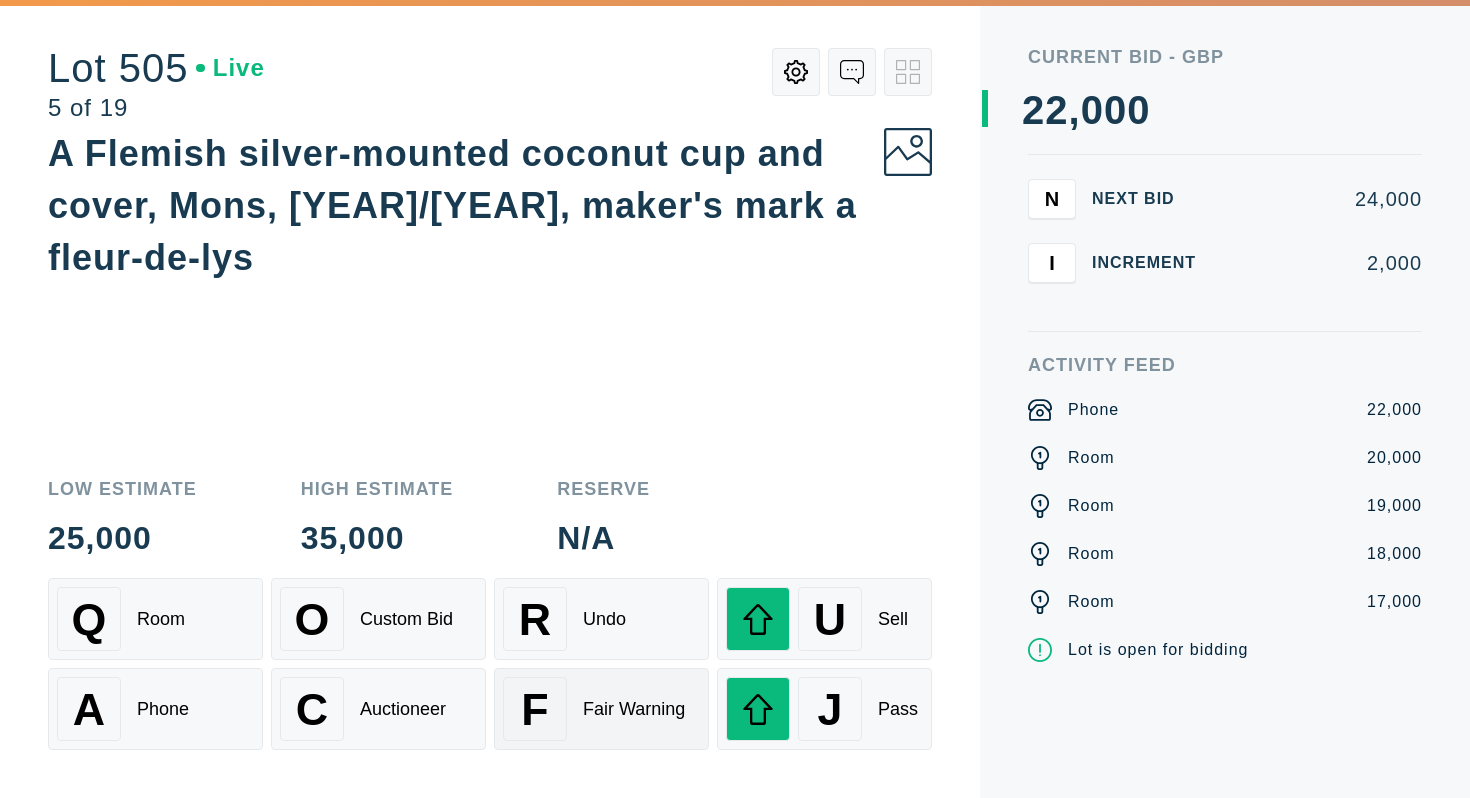 click on "Fair Warning" at bounding box center (634, 709) 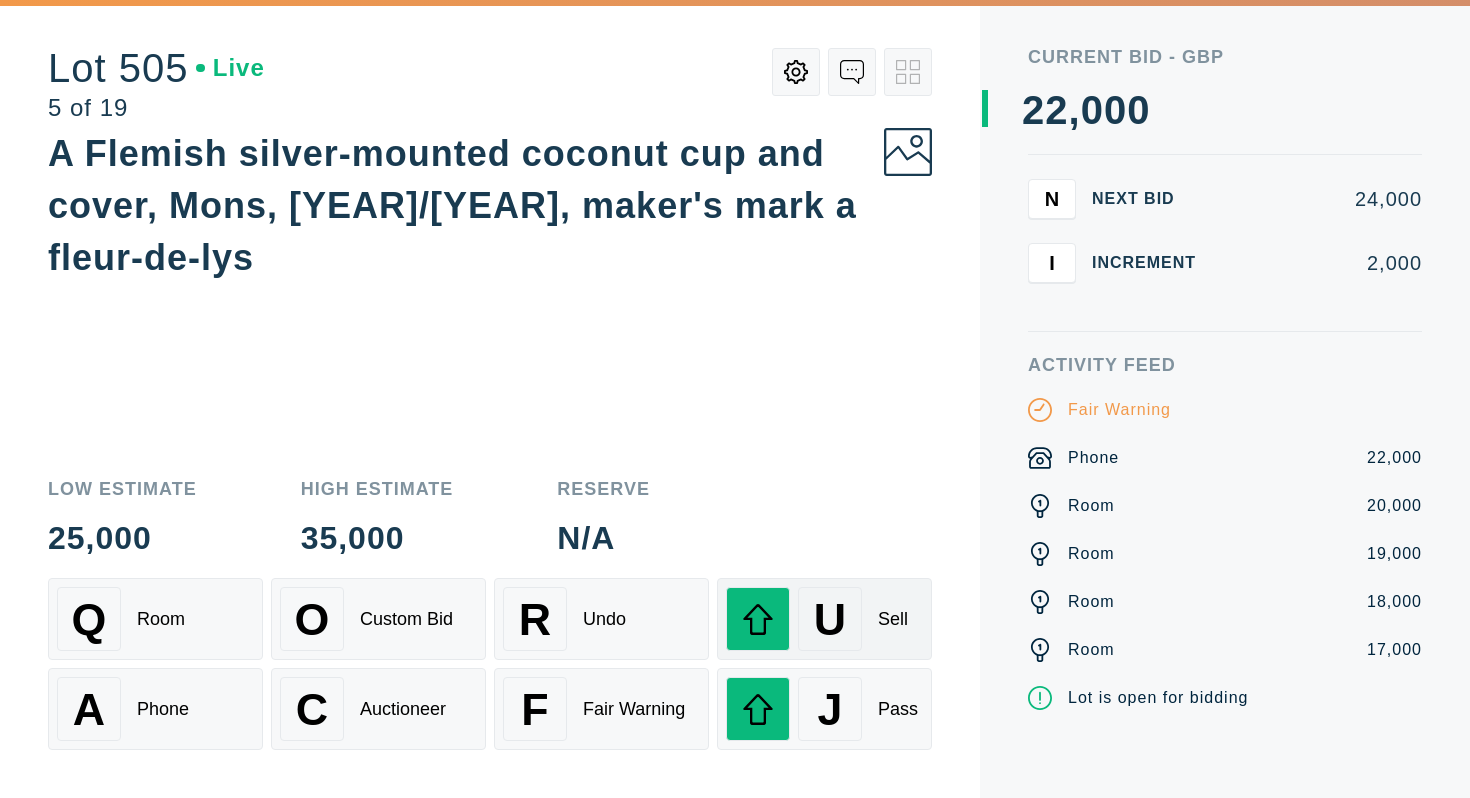 click on "Sell" at bounding box center [893, 619] 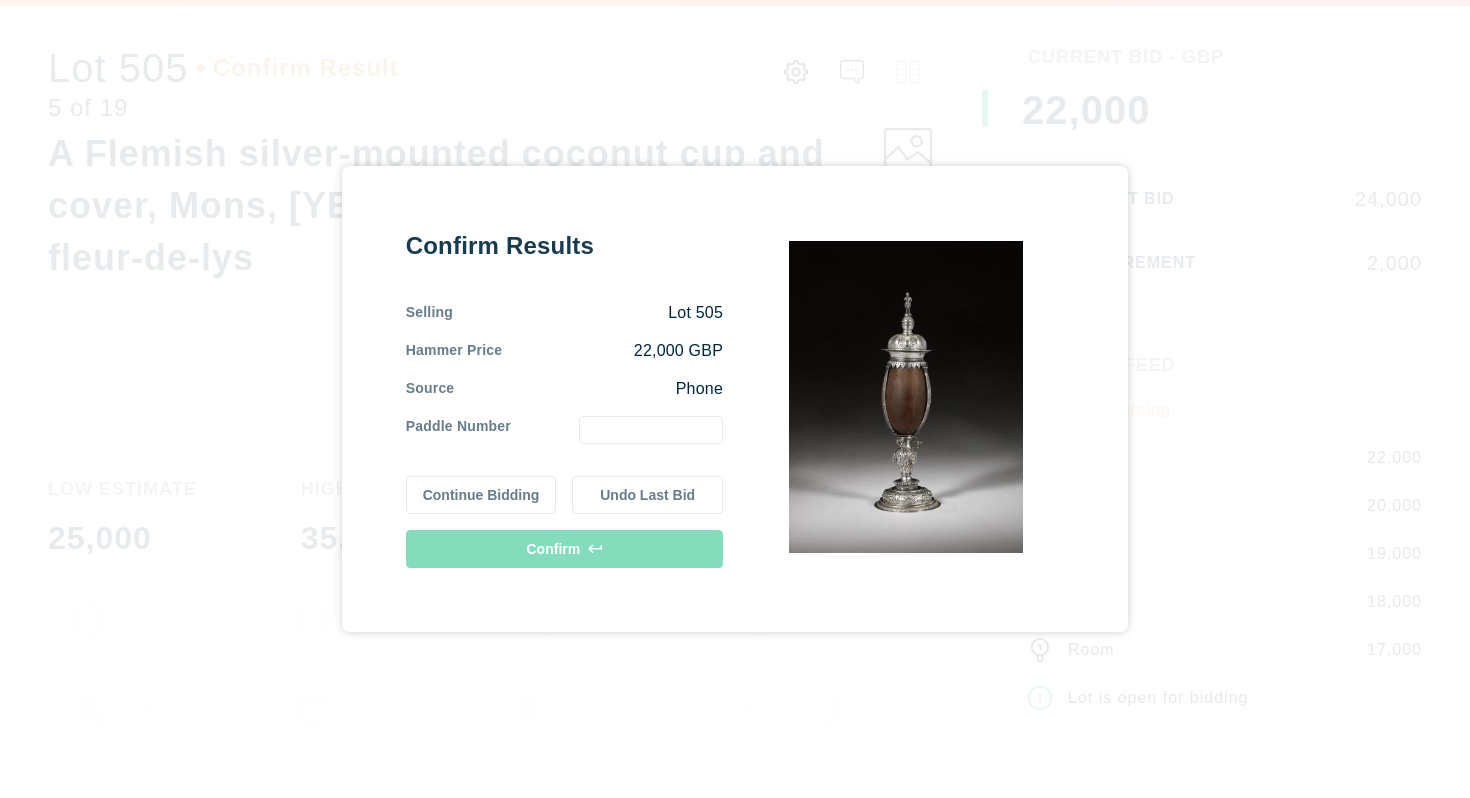 click at bounding box center (651, 430) 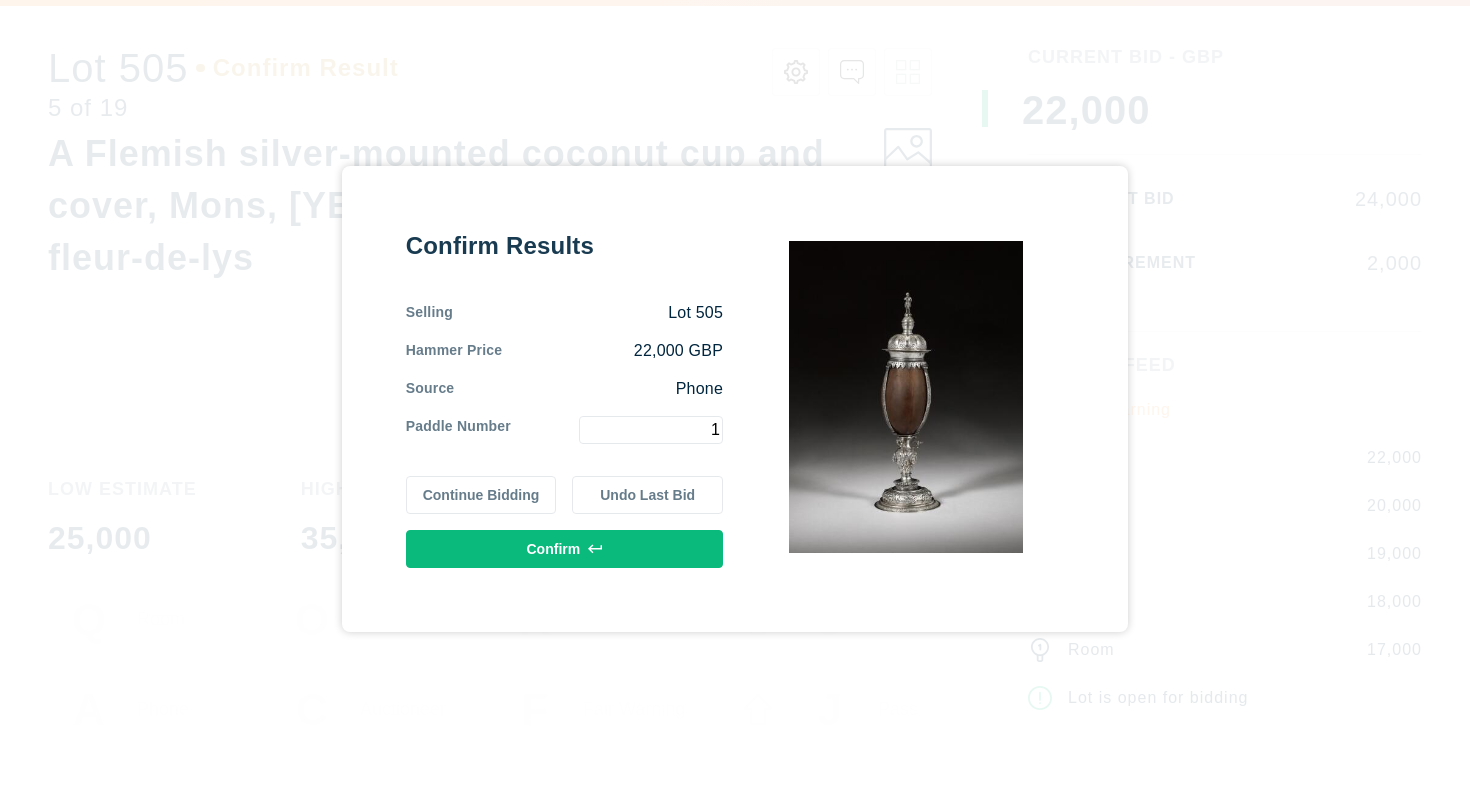 type on "1" 